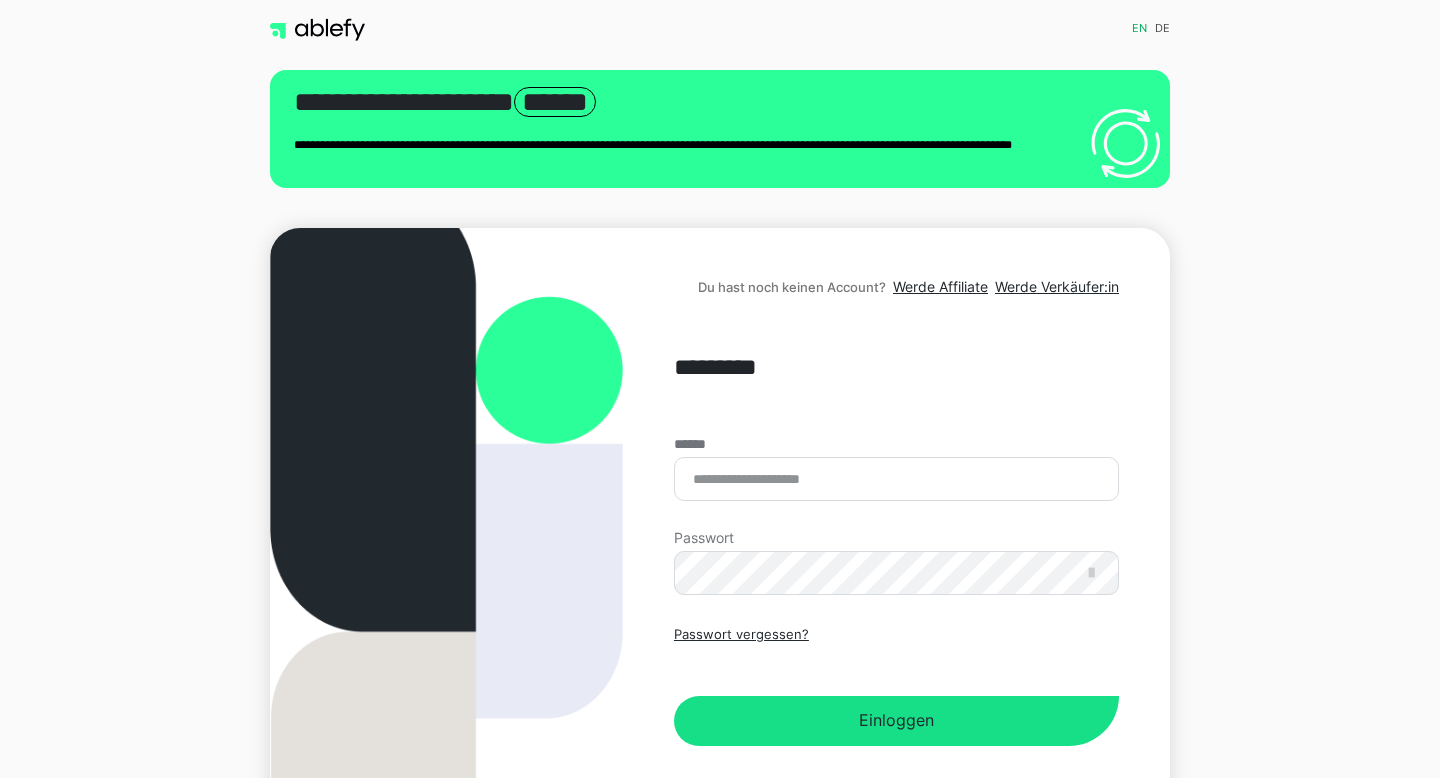 scroll, scrollTop: 0, scrollLeft: 0, axis: both 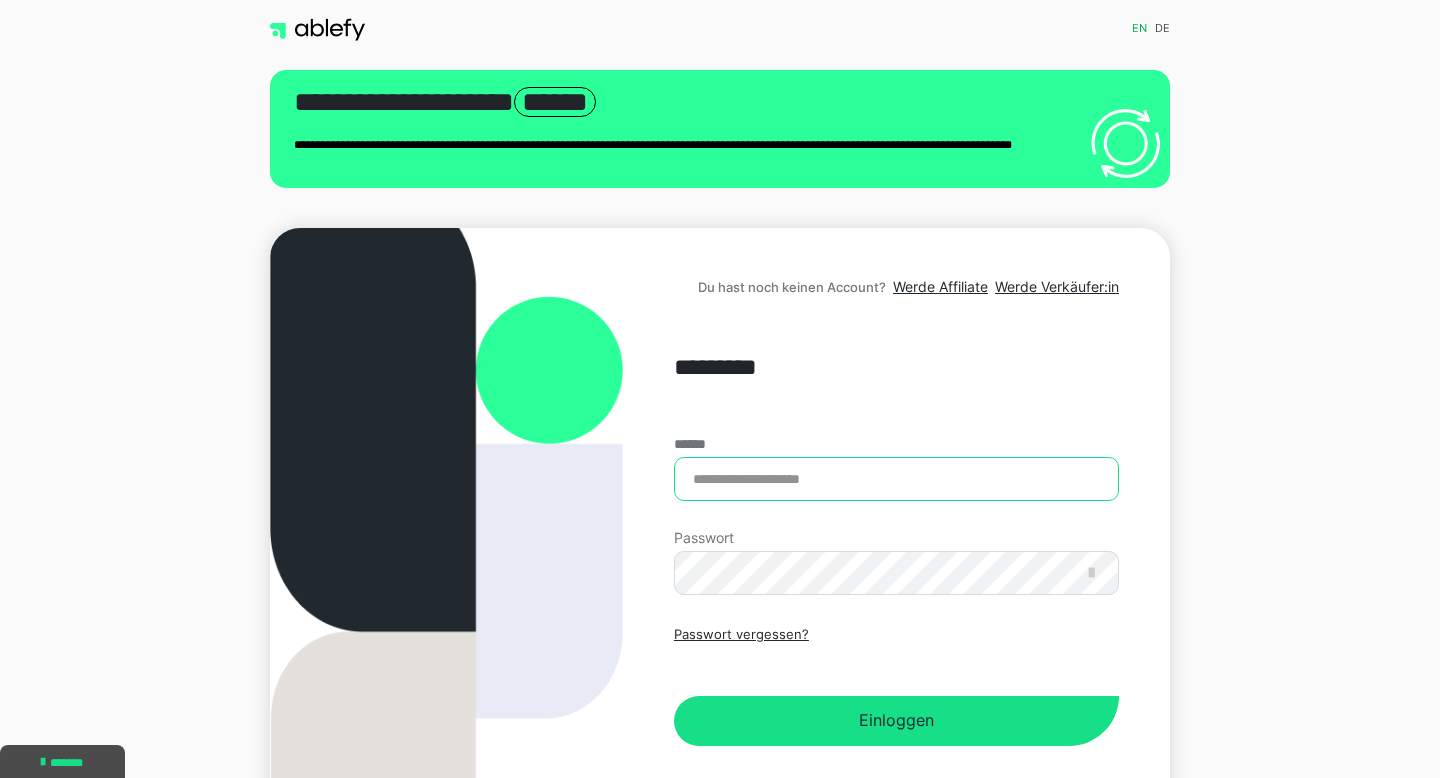 click on "******" at bounding box center [896, 479] 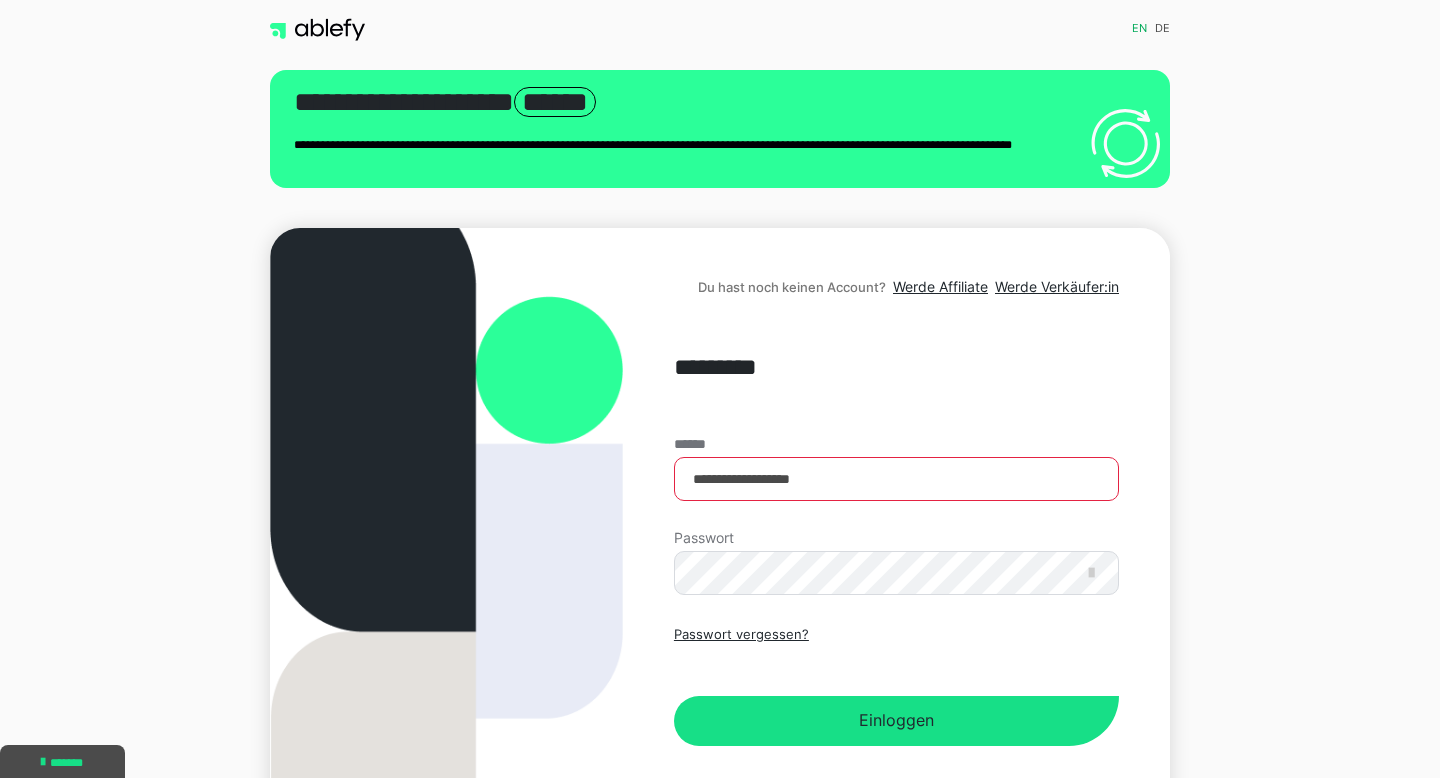 click on "**********" at bounding box center (896, 479) 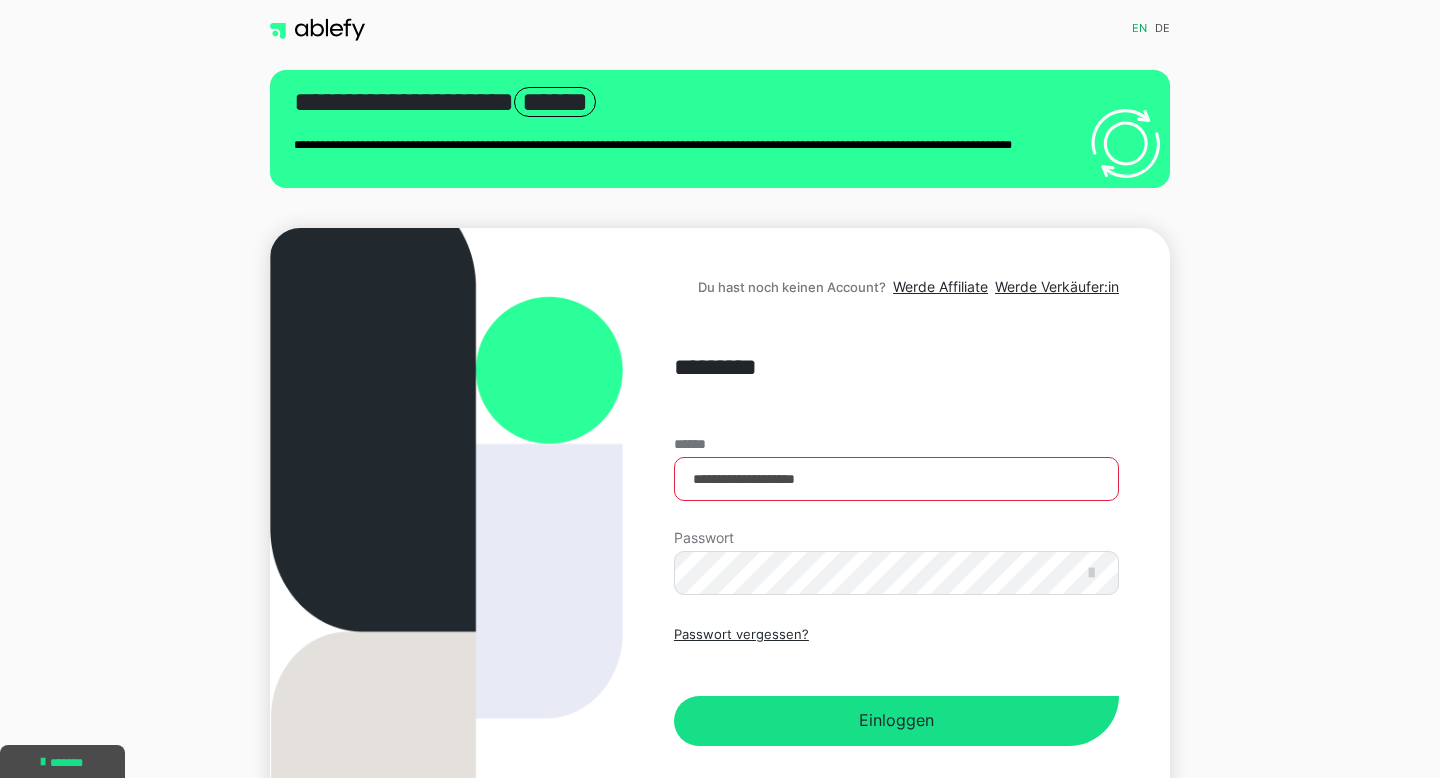 type on "**********" 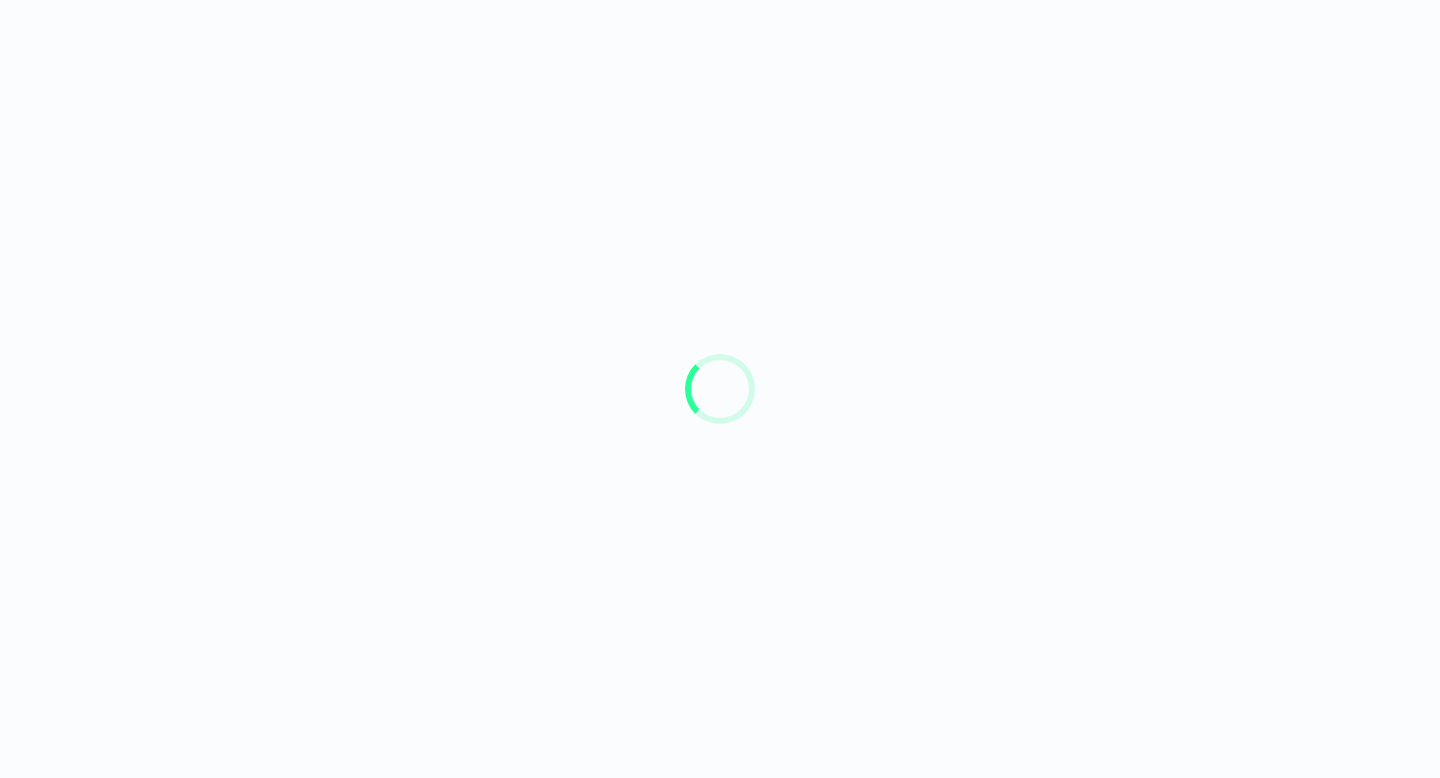 scroll, scrollTop: 0, scrollLeft: 0, axis: both 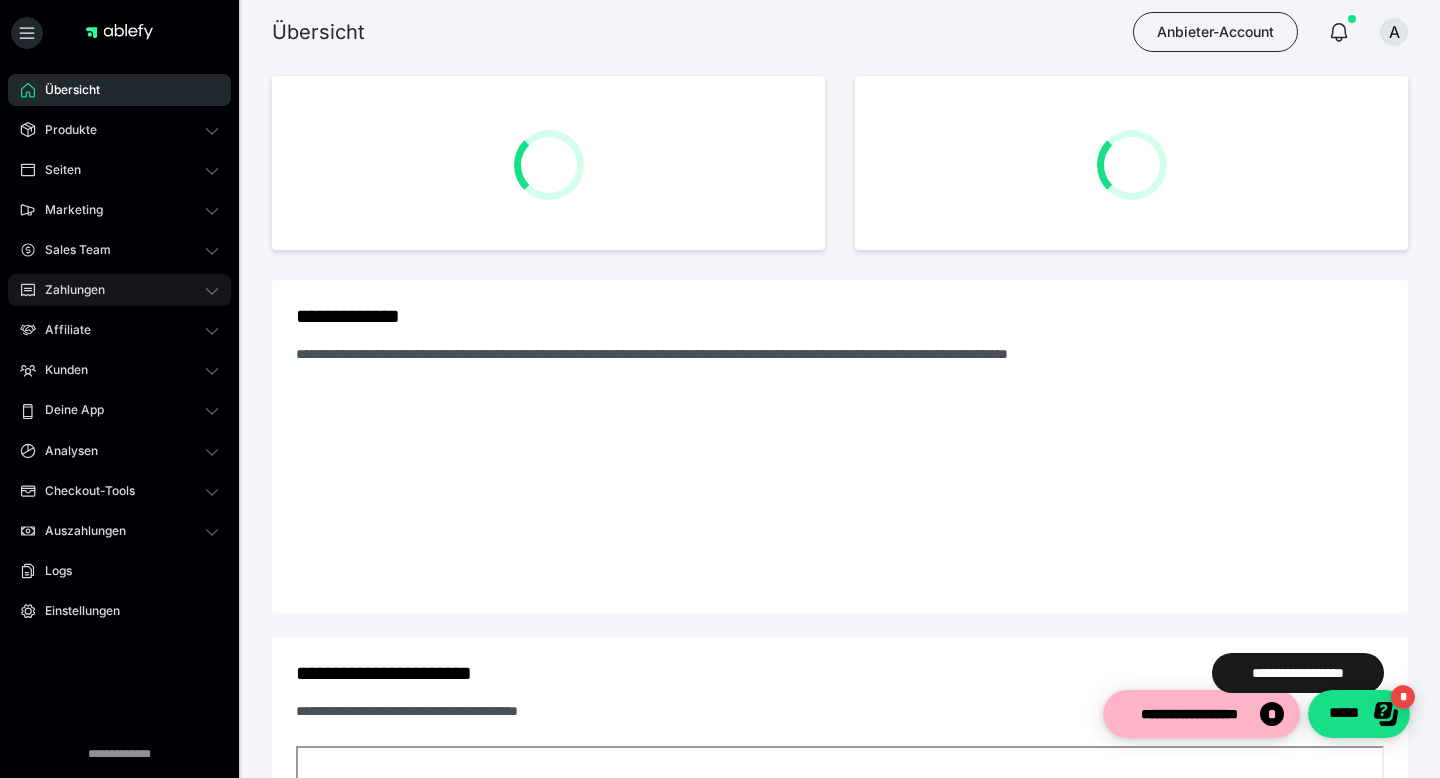 click on "Zahlungen" at bounding box center (119, 290) 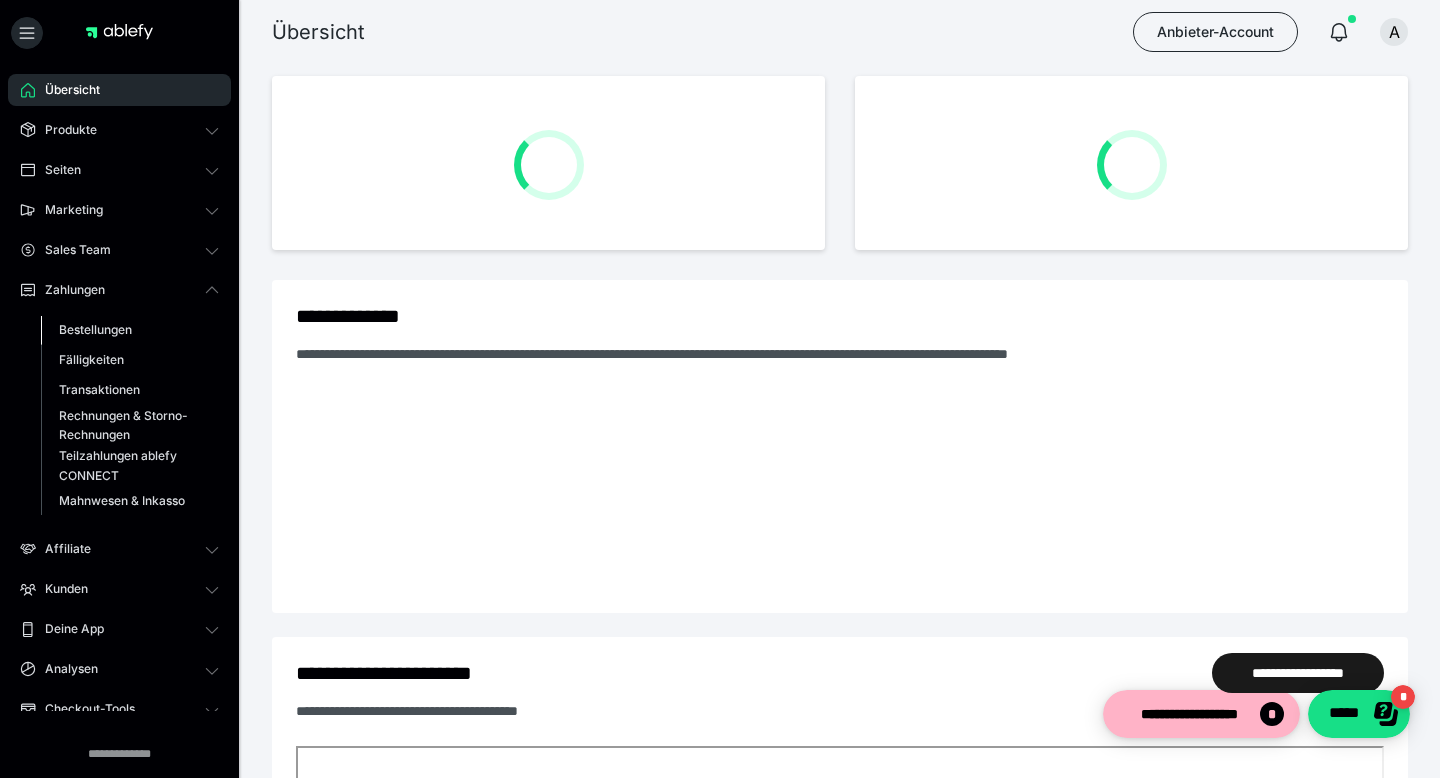 click on "Bestellungen" at bounding box center (95, 329) 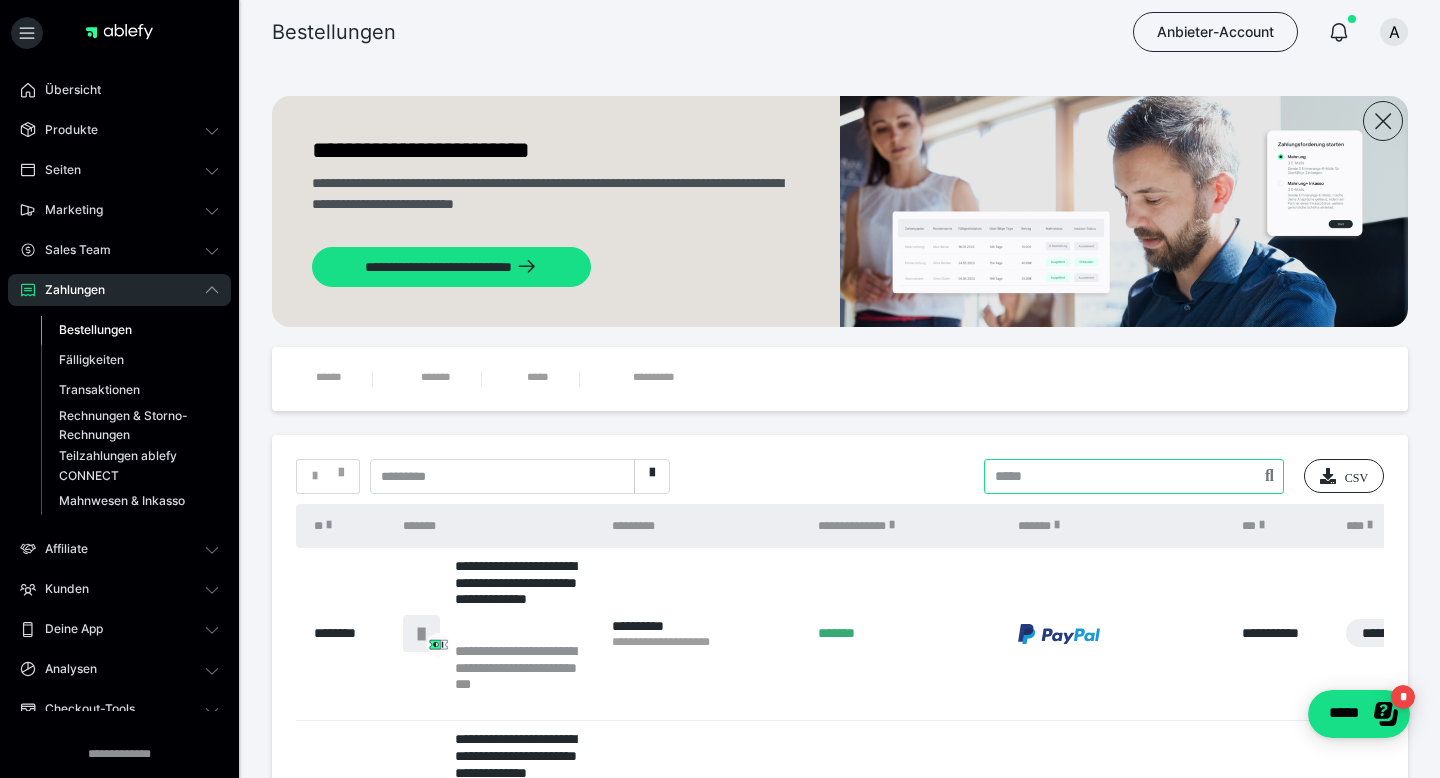 click at bounding box center (1134, 476) 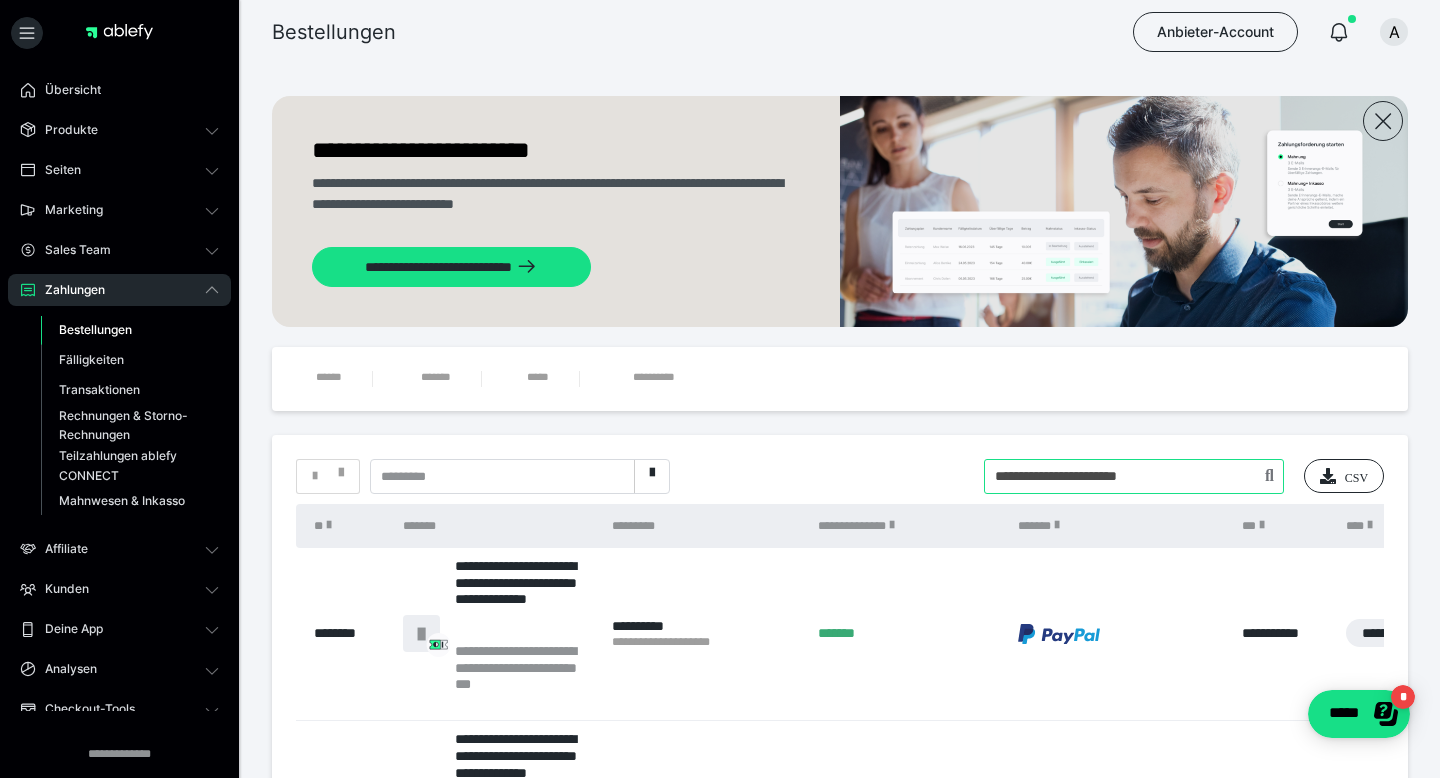 type on "**********" 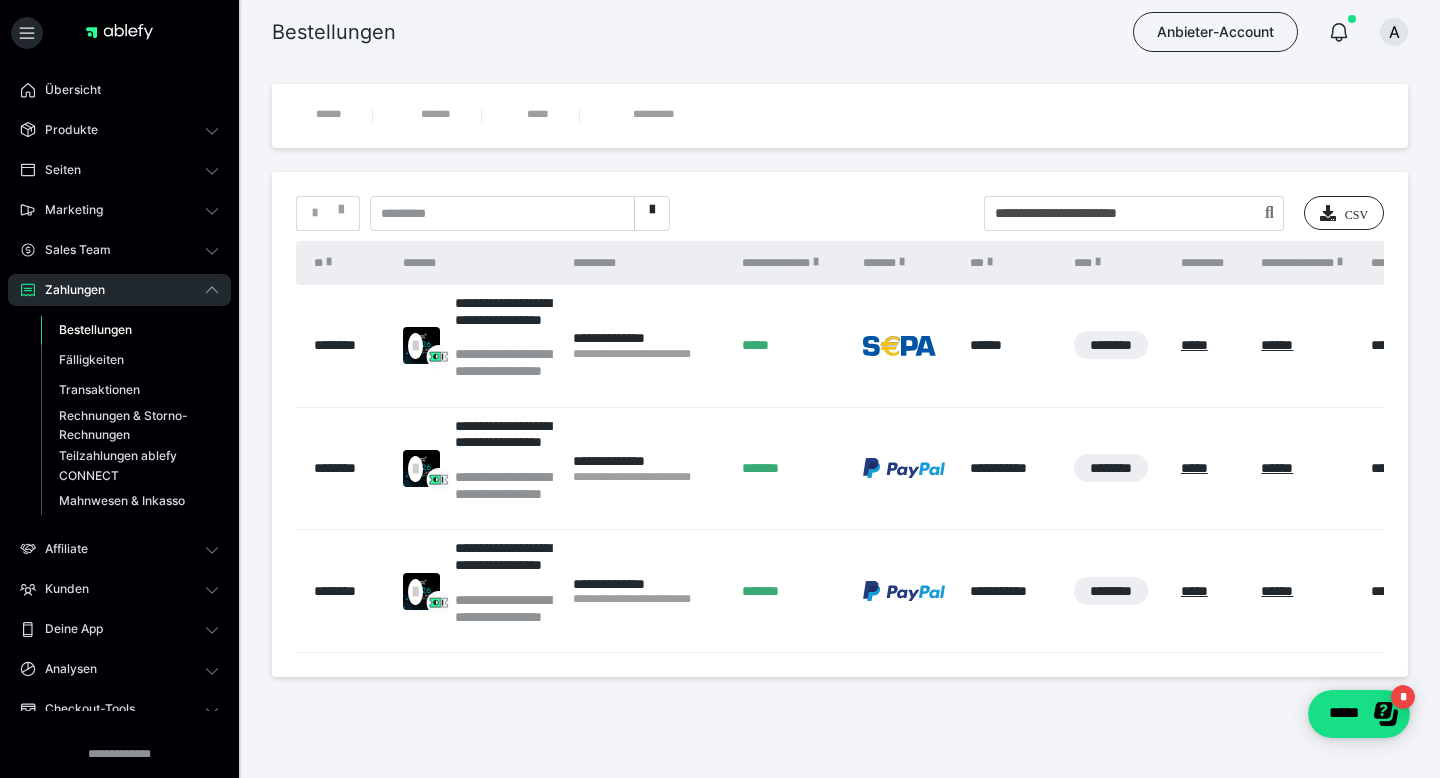 scroll, scrollTop: 293, scrollLeft: 0, axis: vertical 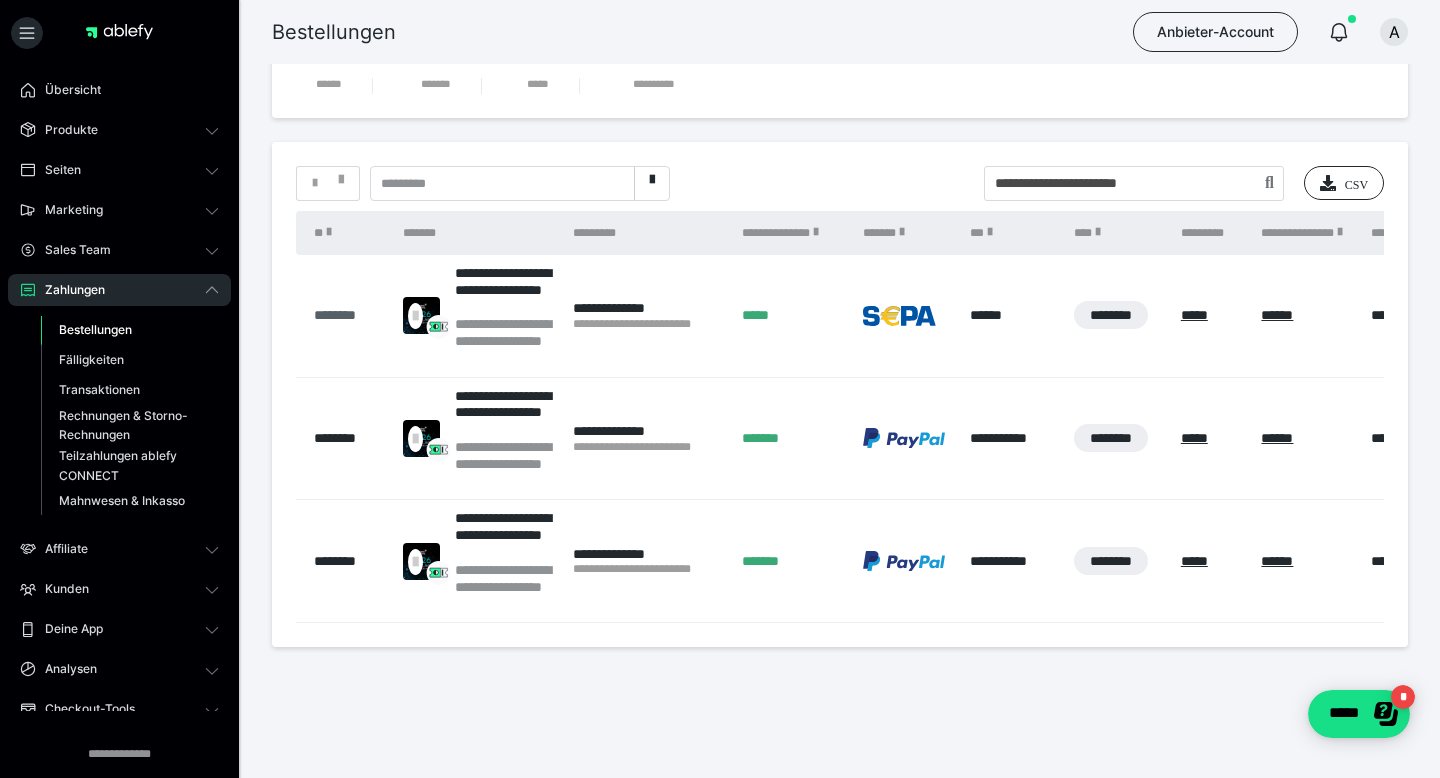 click on "********" at bounding box center [348, 315] 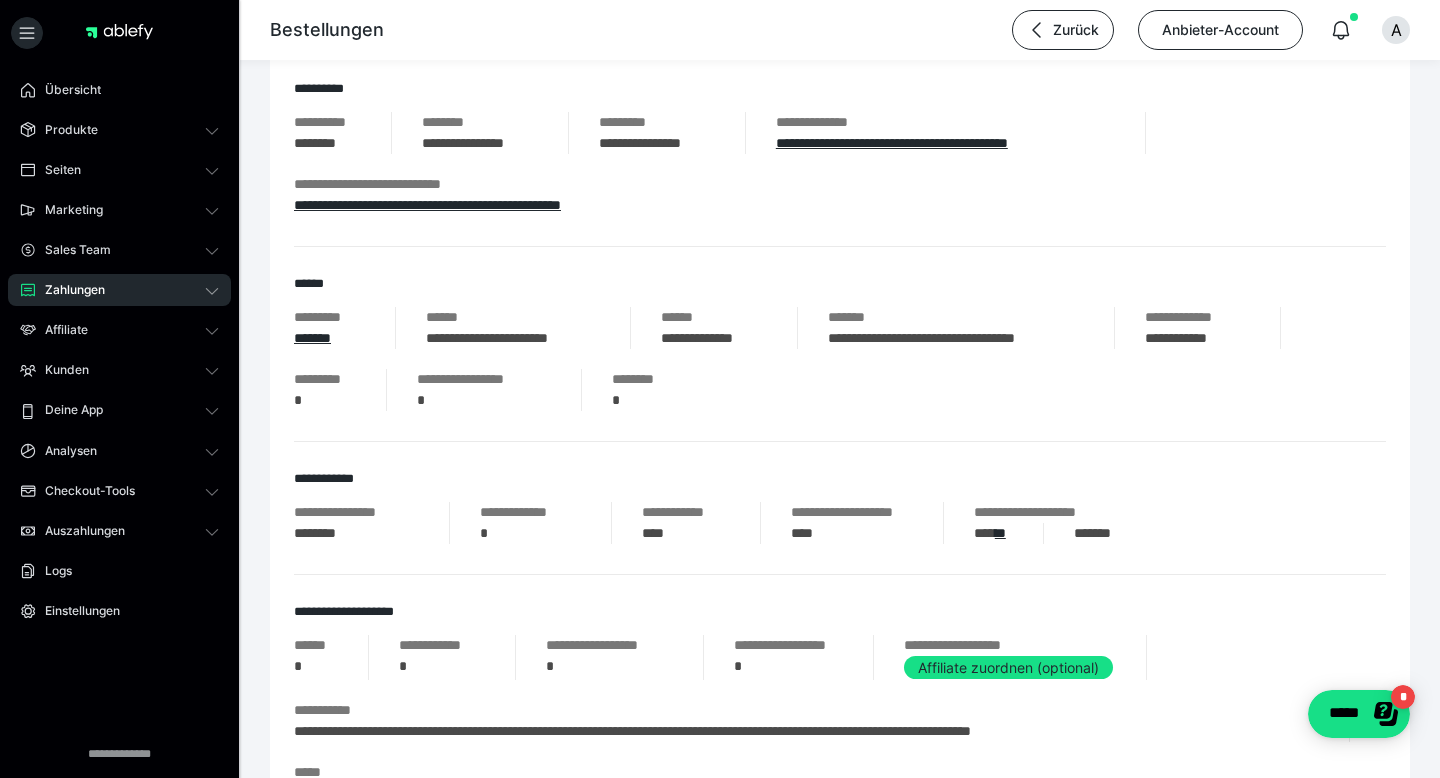 scroll, scrollTop: 0, scrollLeft: 0, axis: both 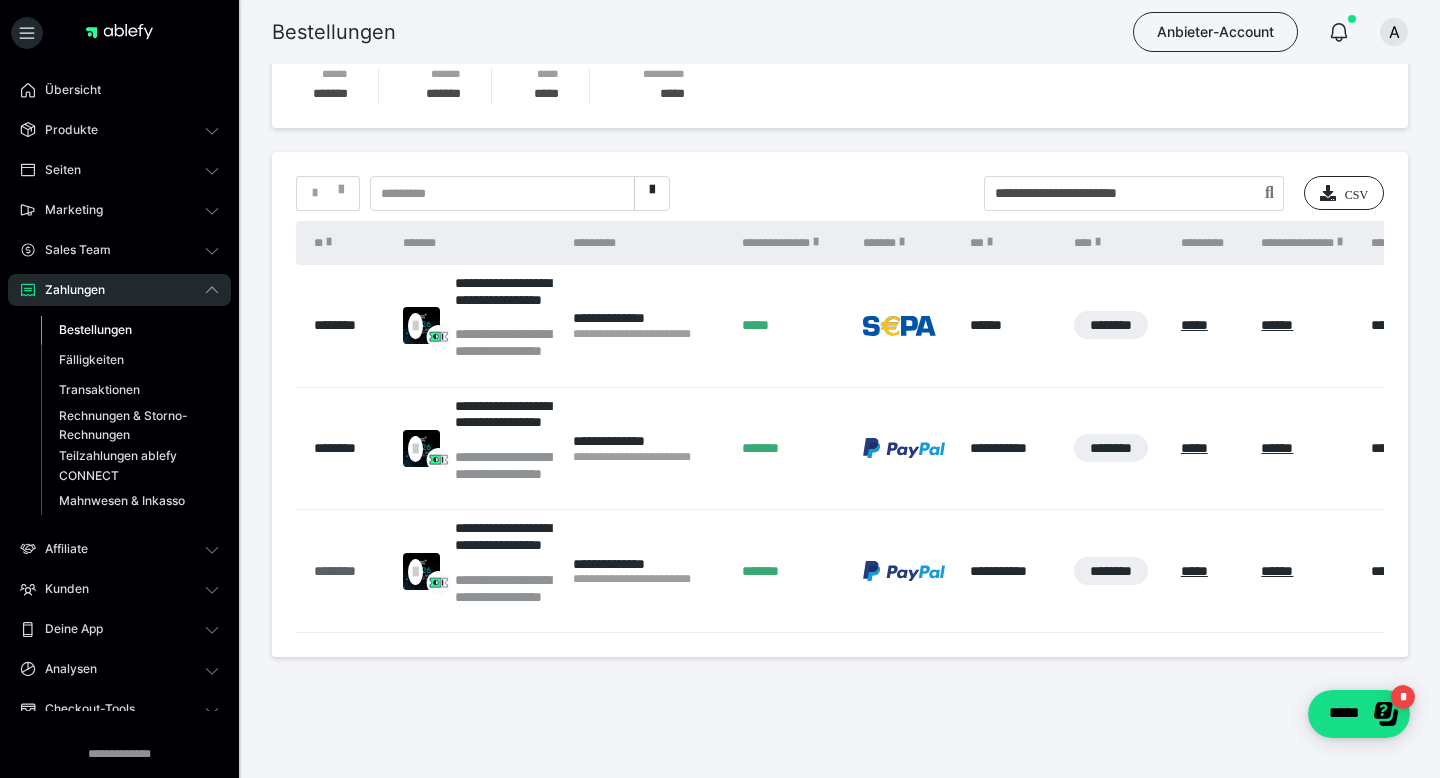 click on "********" at bounding box center [348, 571] 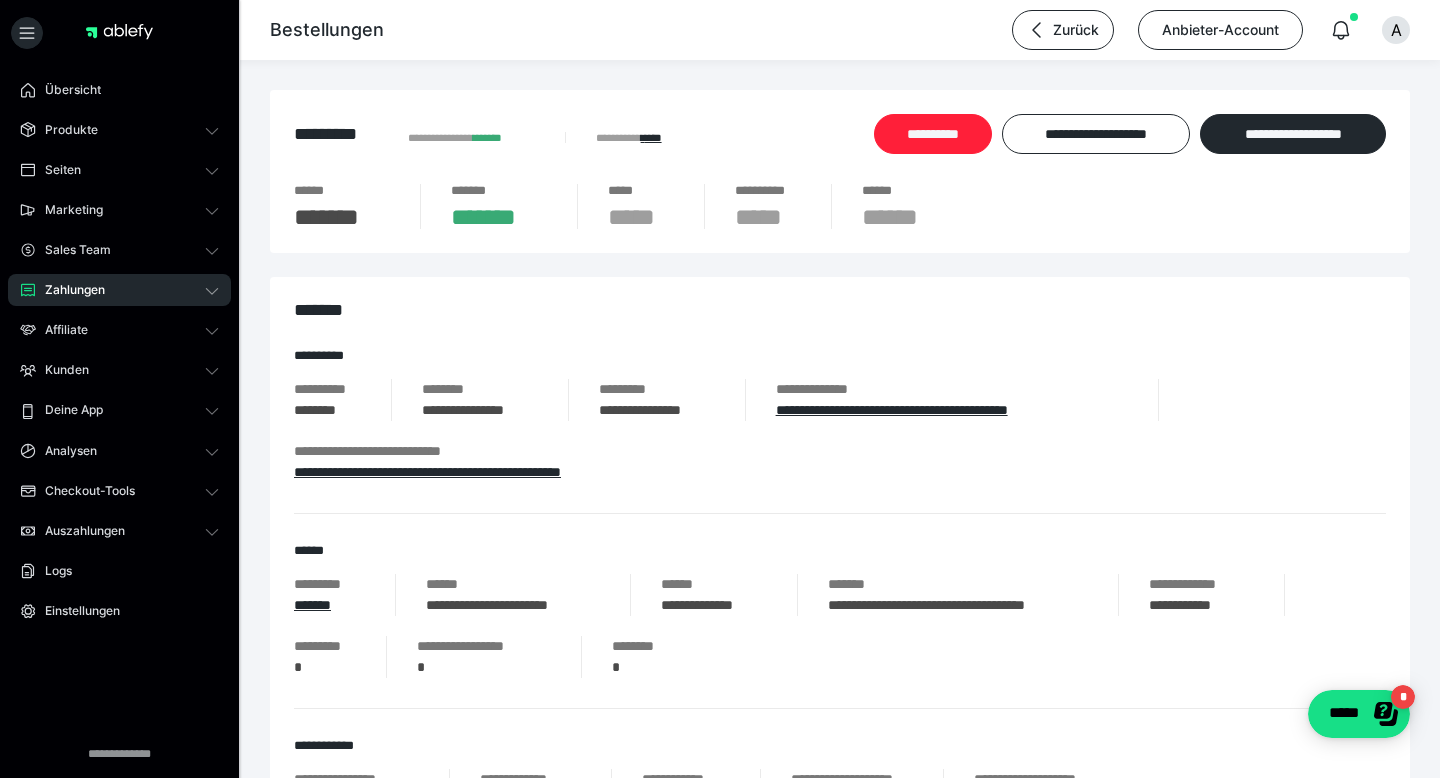 click on "**********" at bounding box center (933, 134) 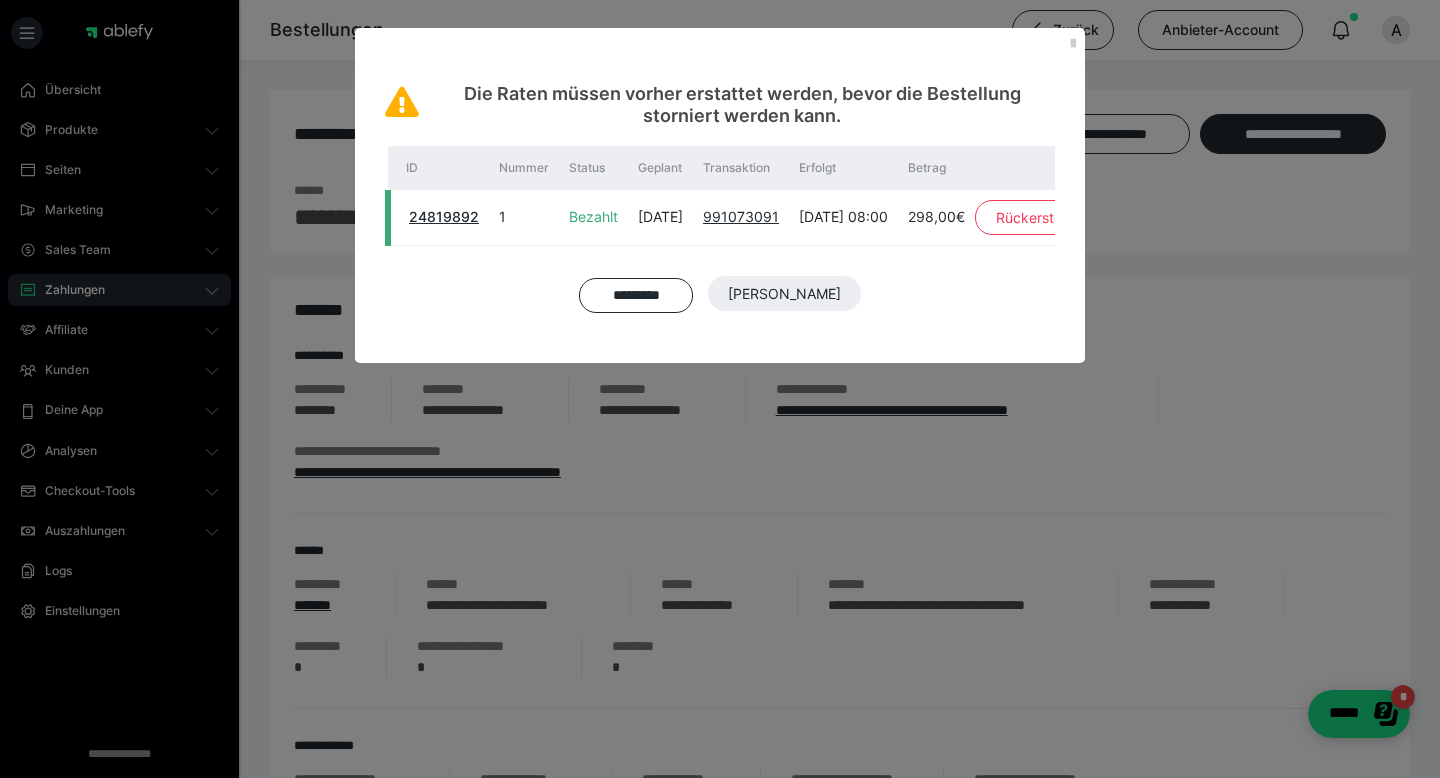 scroll, scrollTop: 0, scrollLeft: 116, axis: horizontal 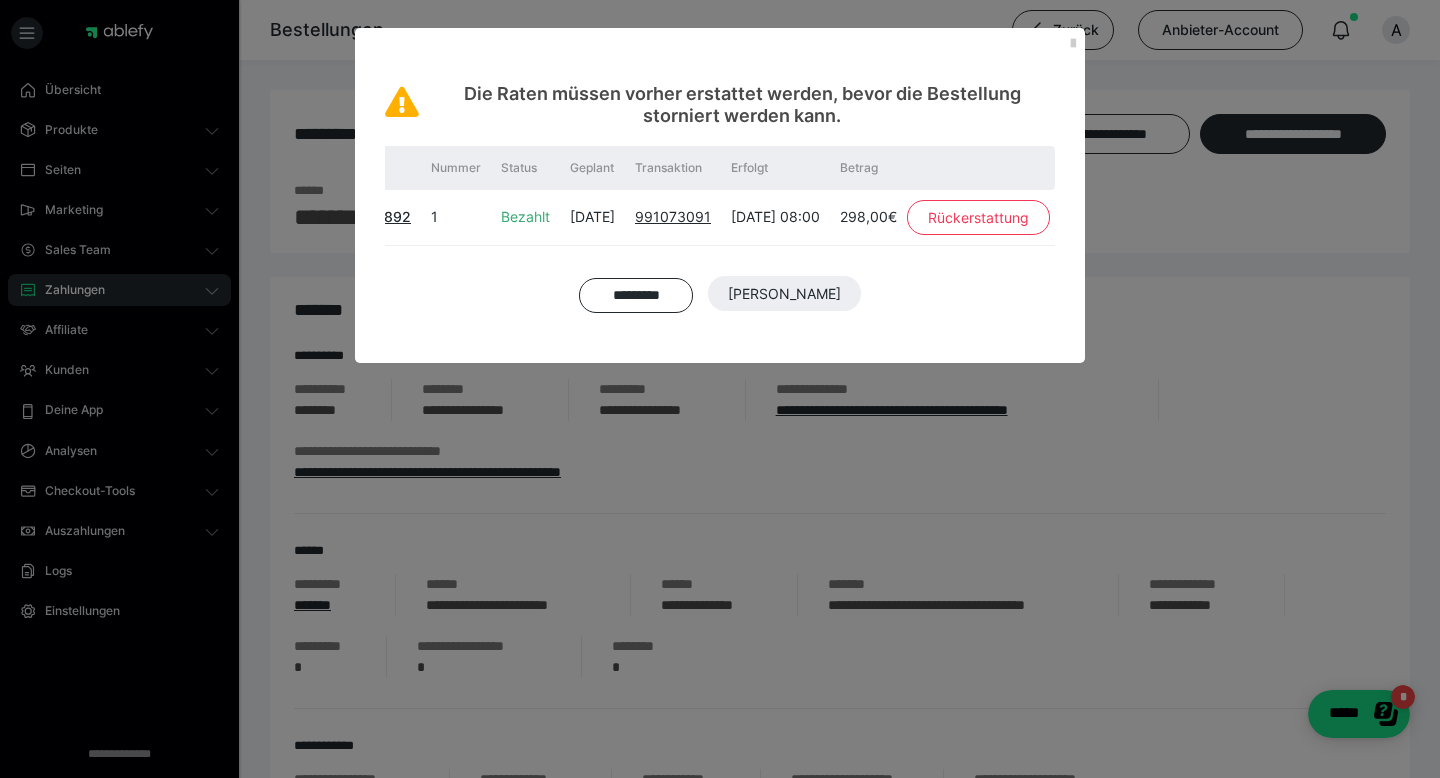 click on "Rückerstattung" at bounding box center [978, 218] 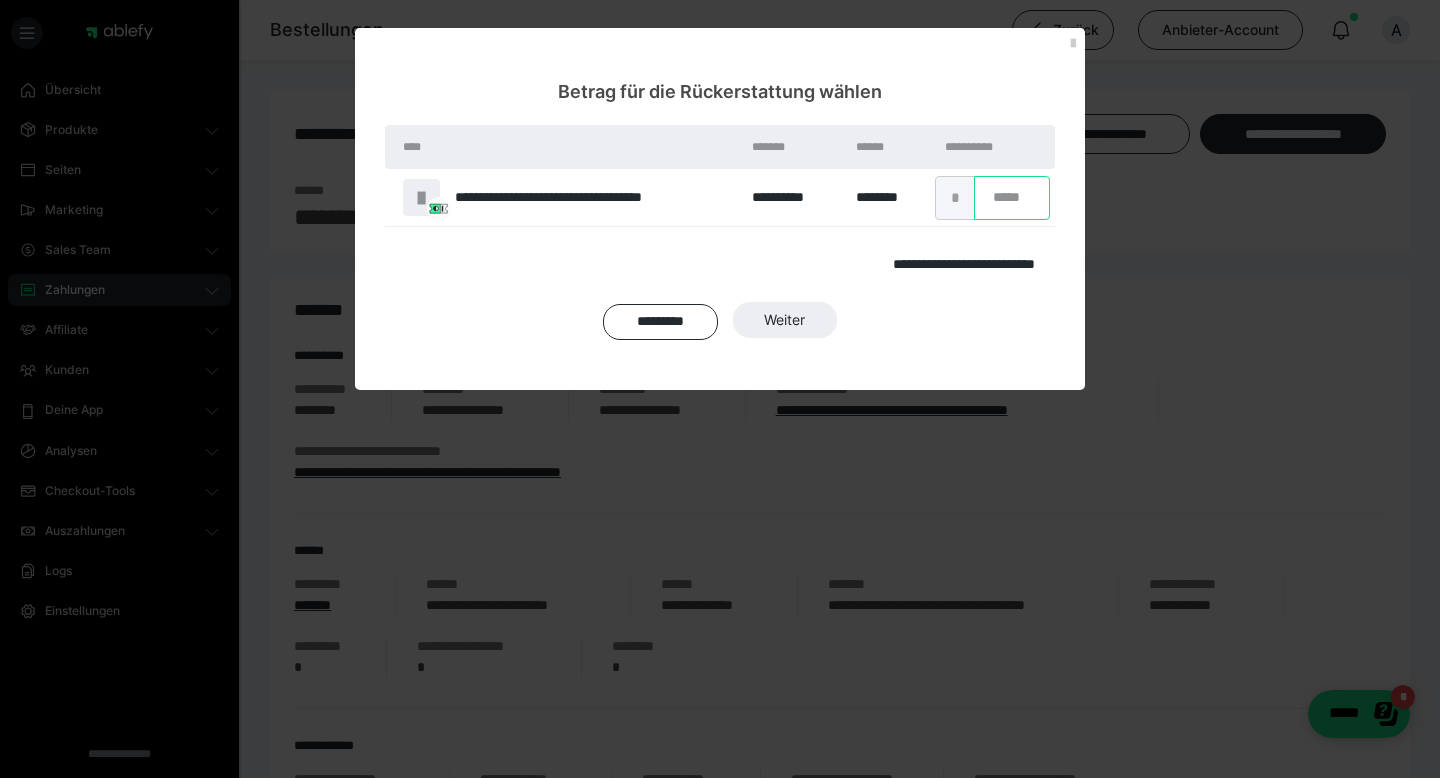 click on "*" at bounding box center [1012, 198] 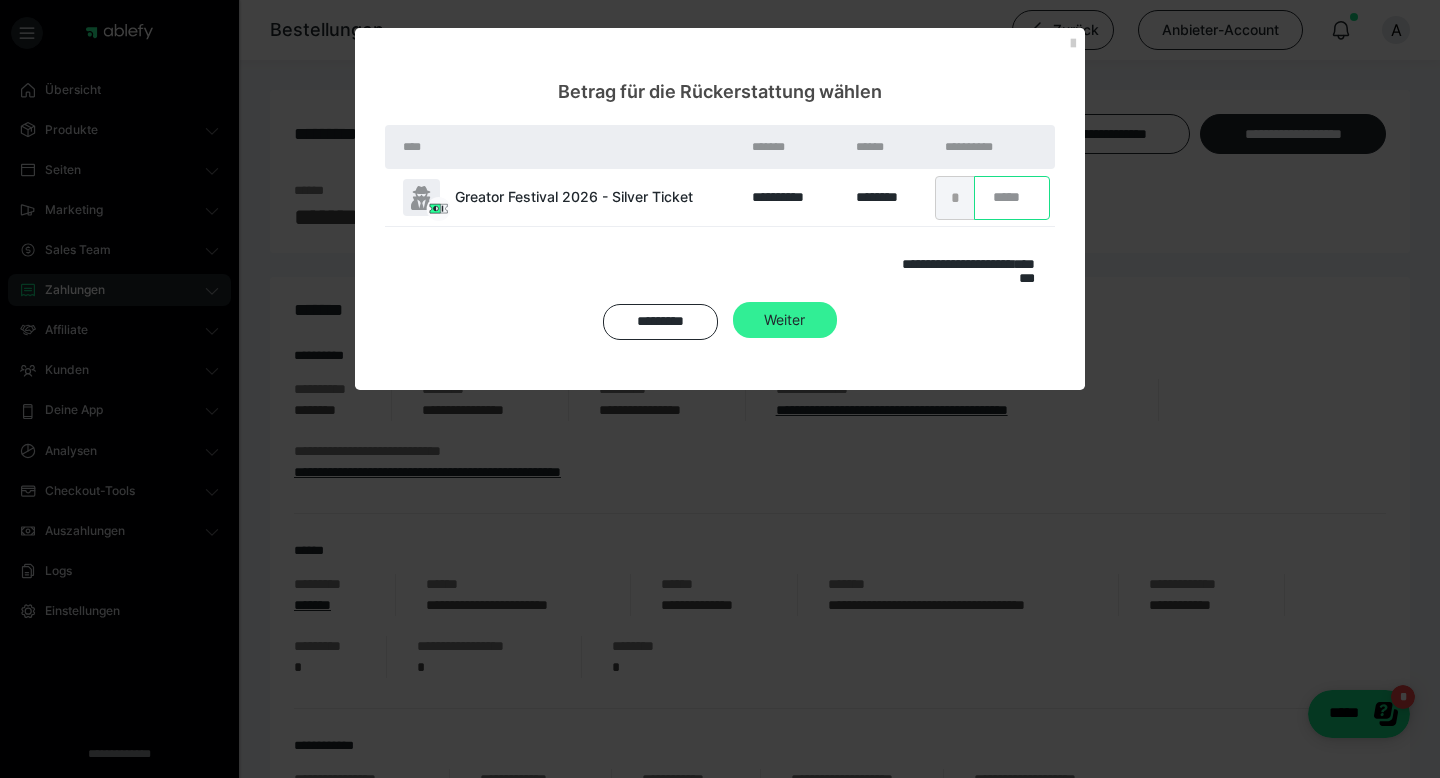 type on "***" 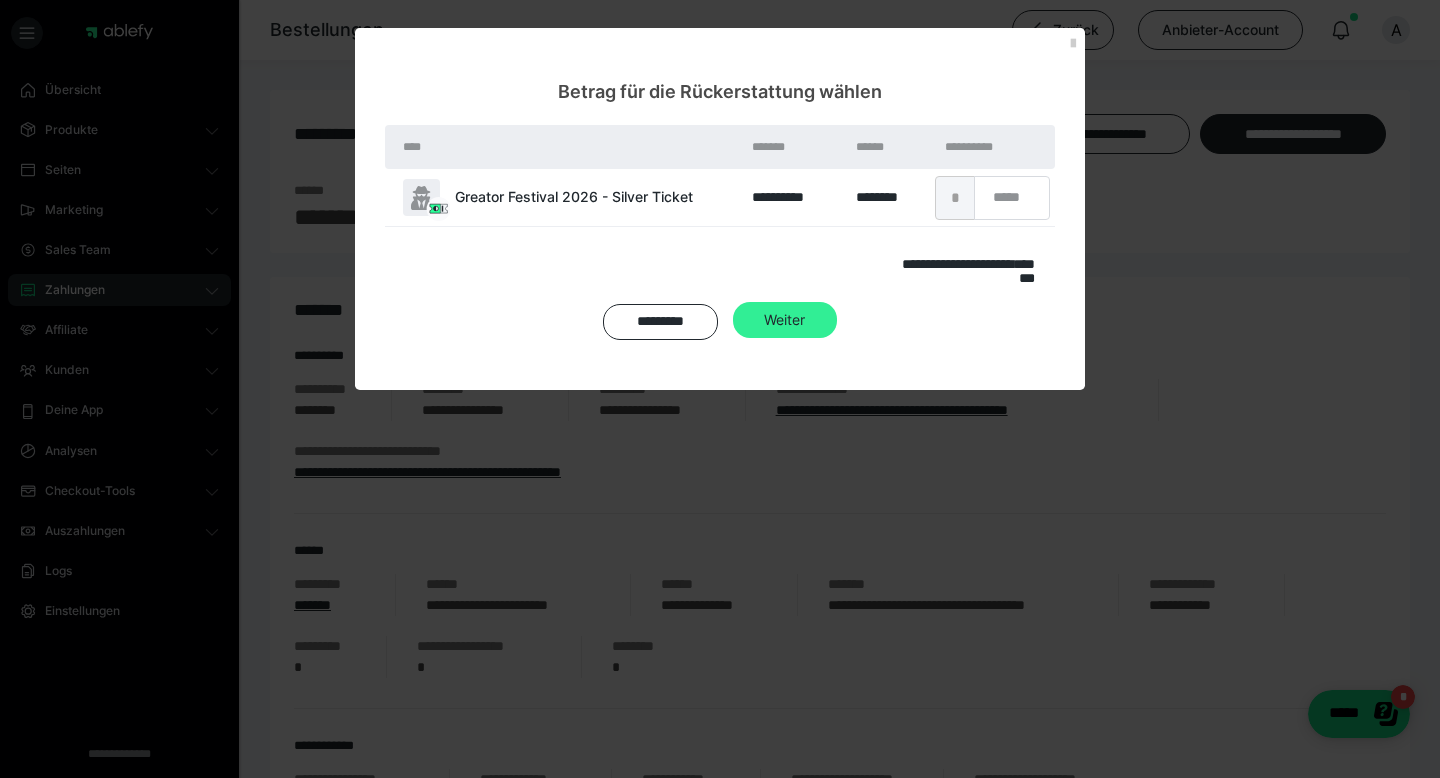 click on "Weiter" at bounding box center (784, 294) 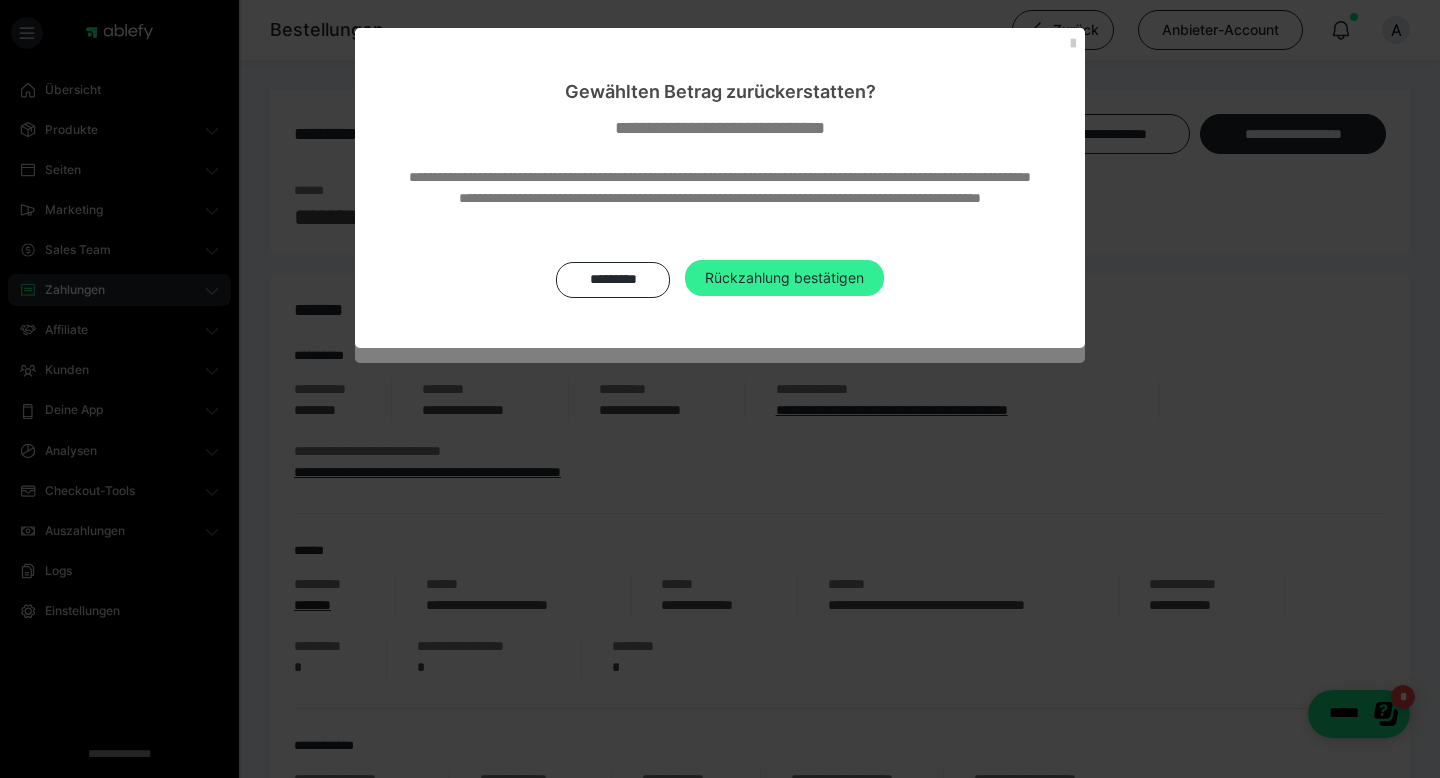 click on "Rückzahlung bestätigen" at bounding box center [784, 278] 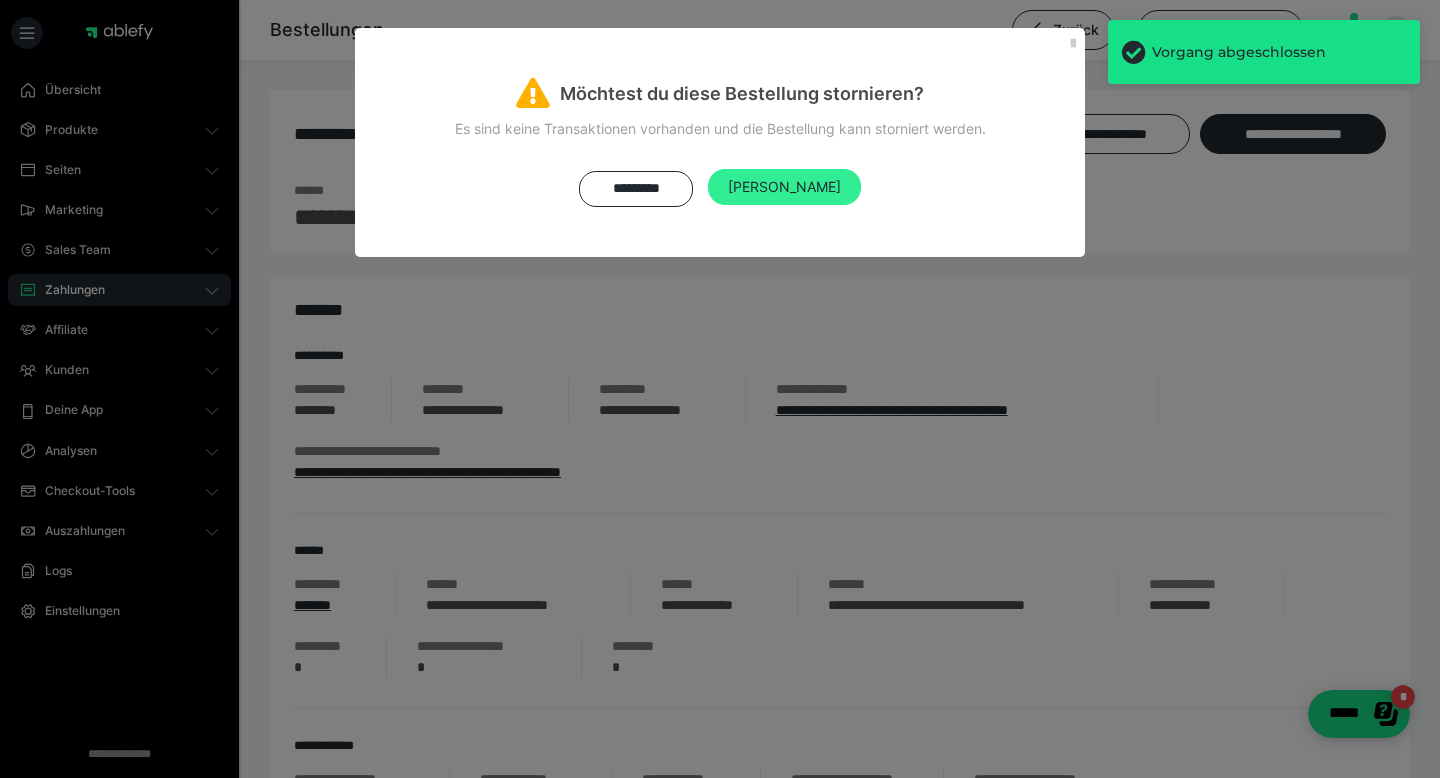 click on "[PERSON_NAME]" at bounding box center [784, 187] 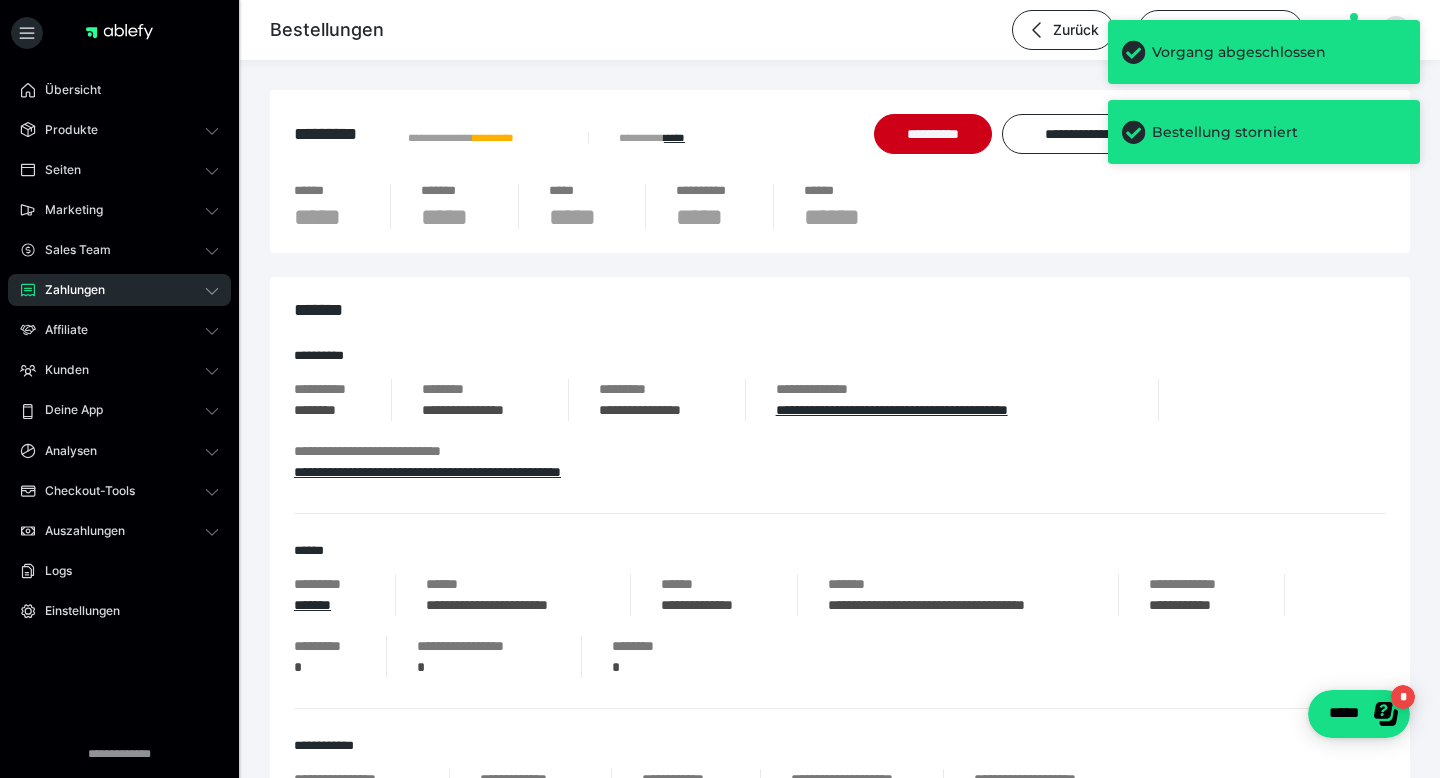 scroll, scrollTop: 14, scrollLeft: 0, axis: vertical 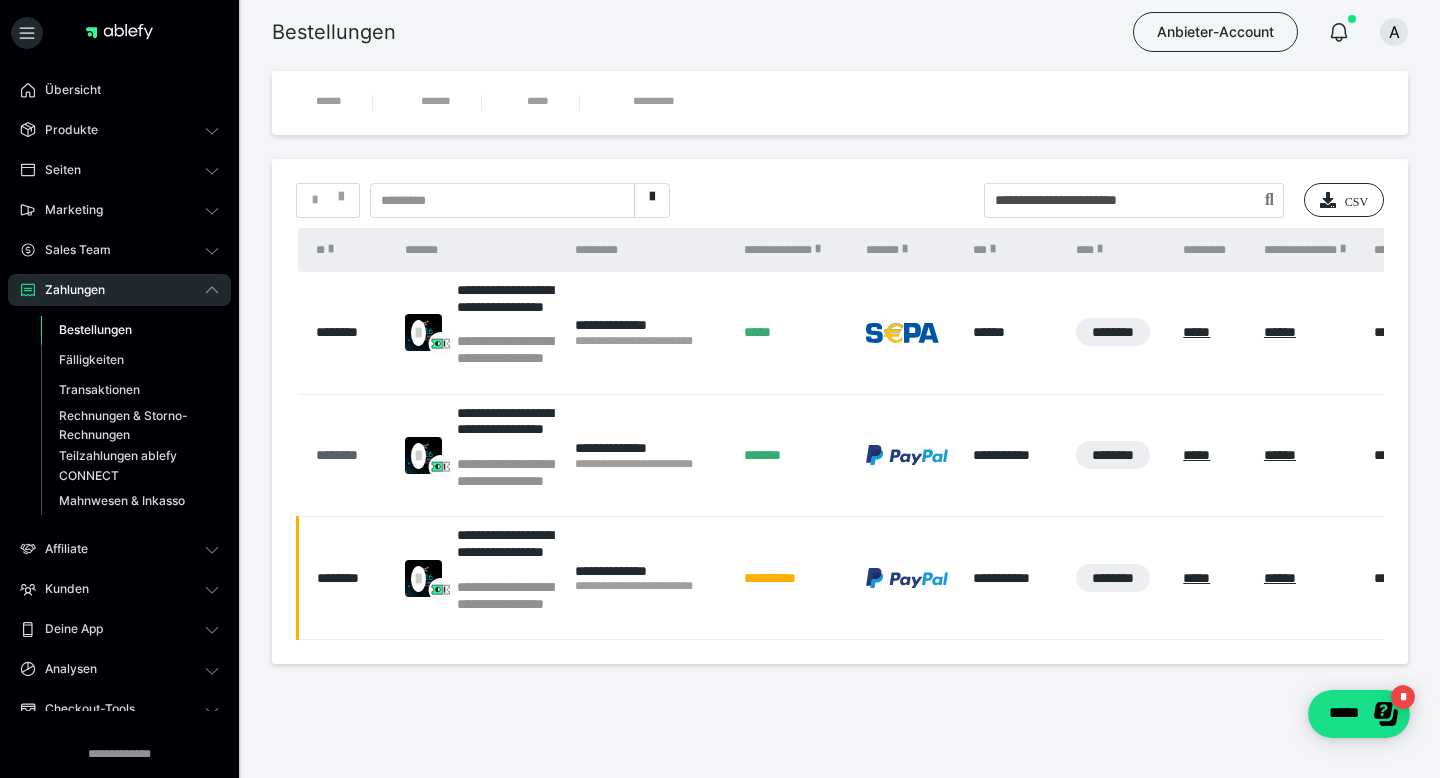 click on "********" at bounding box center [351, 455] 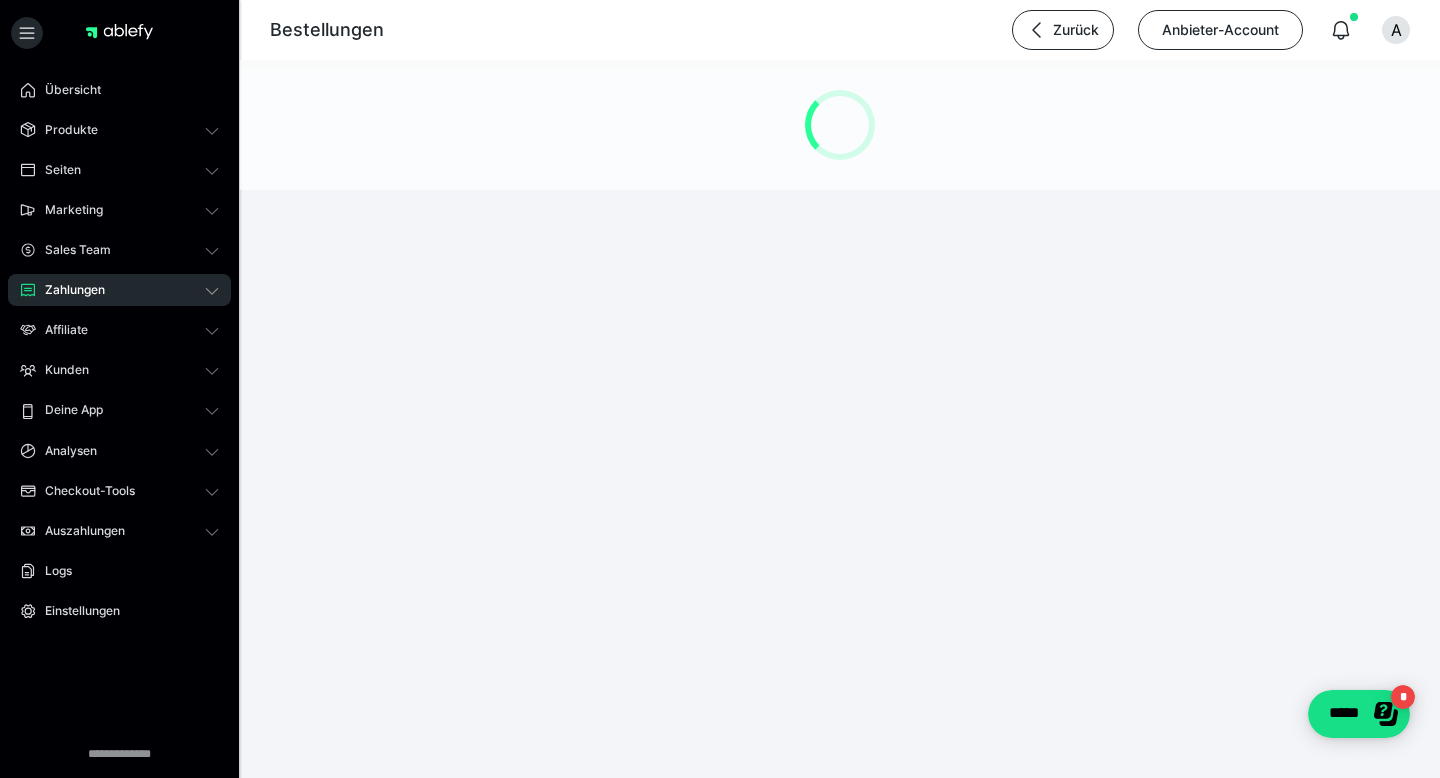 scroll, scrollTop: 0, scrollLeft: 0, axis: both 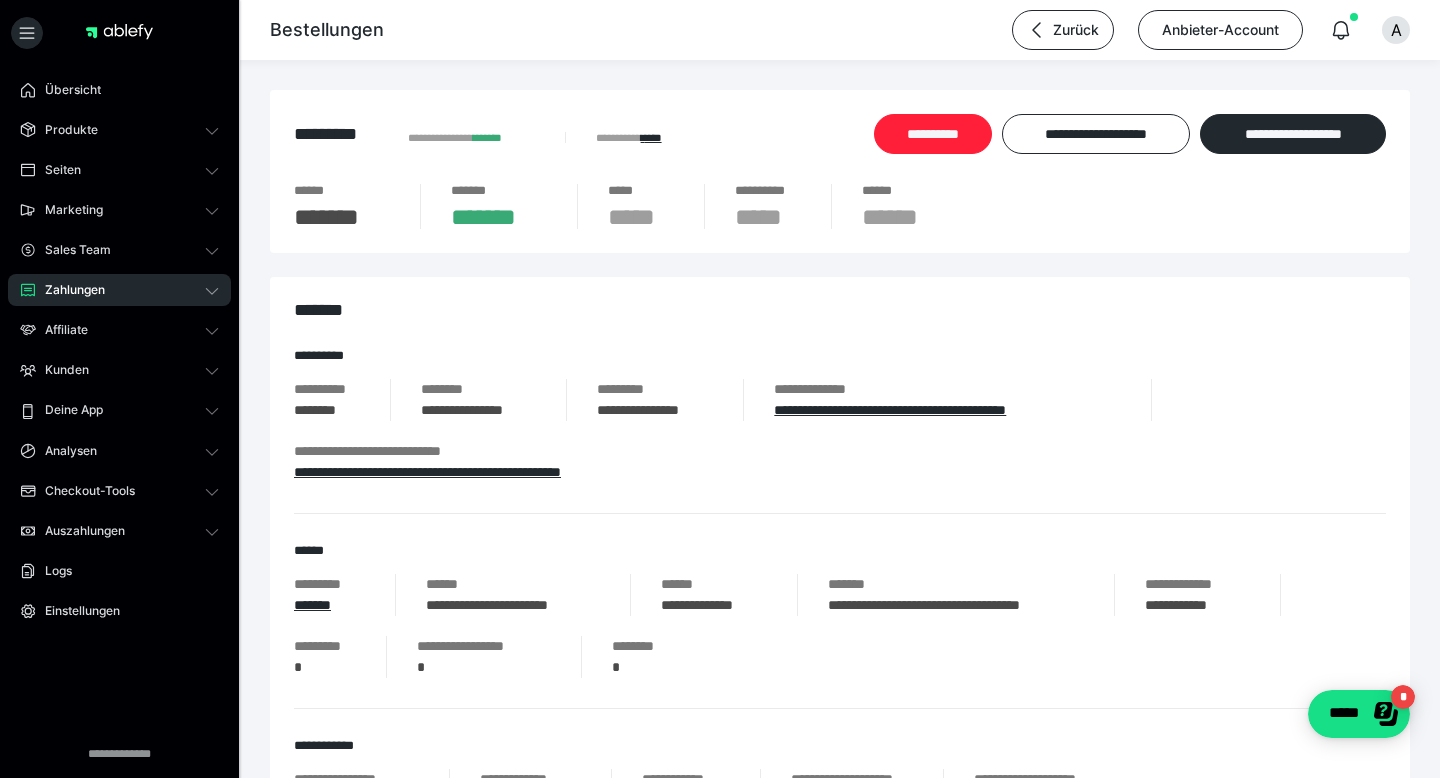 click on "**********" at bounding box center (933, 134) 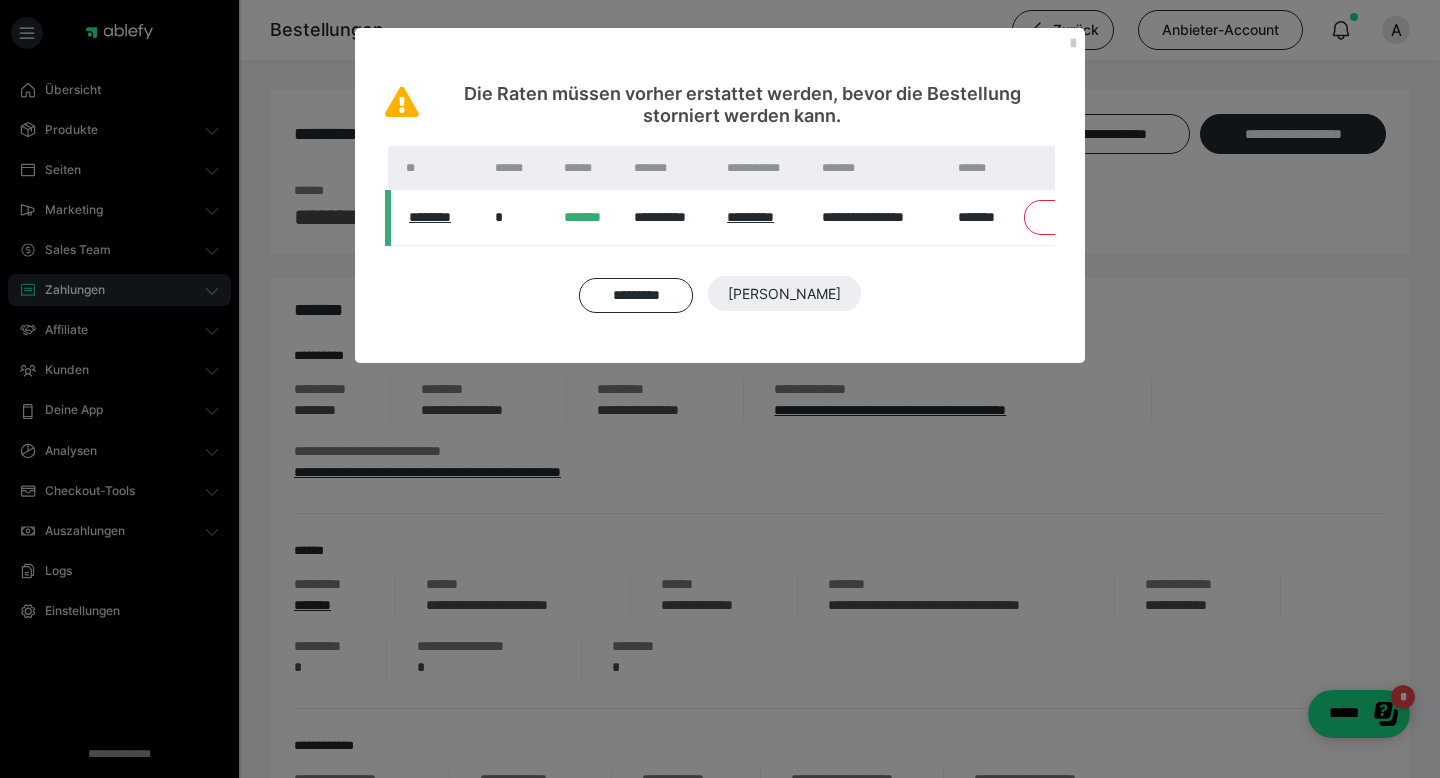 scroll, scrollTop: 0, scrollLeft: 117, axis: horizontal 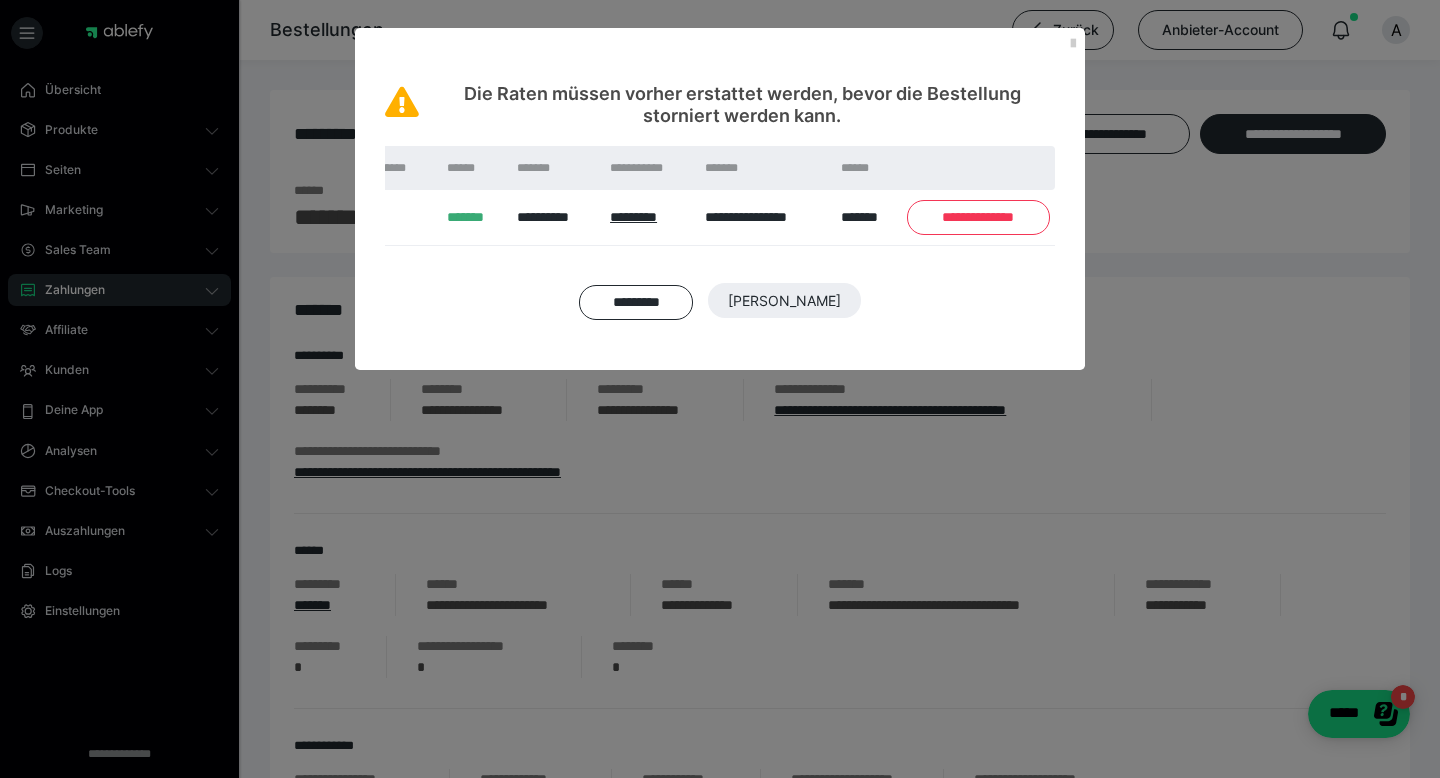 click on "**********" at bounding box center (978, 218) 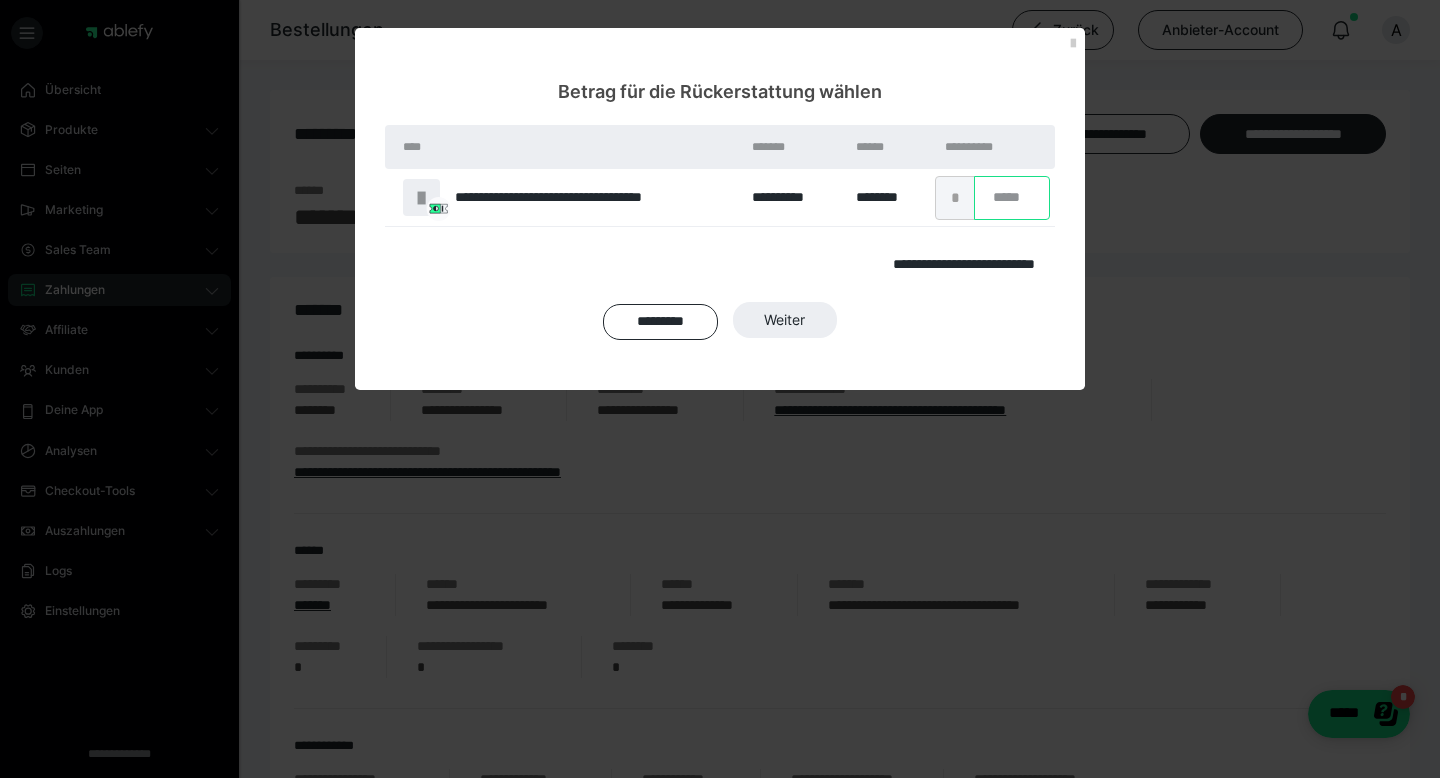 click on "*" at bounding box center (1012, 198) 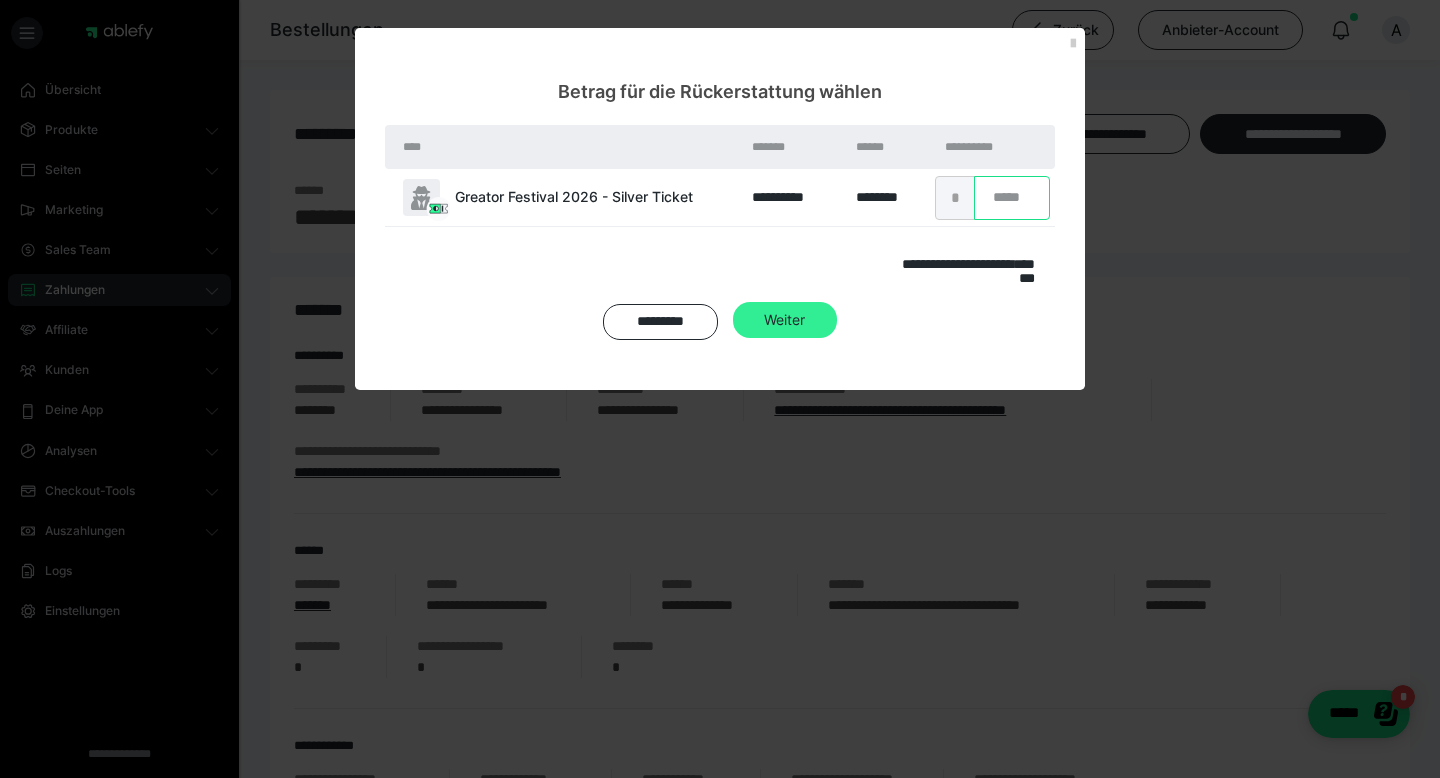 type on "***" 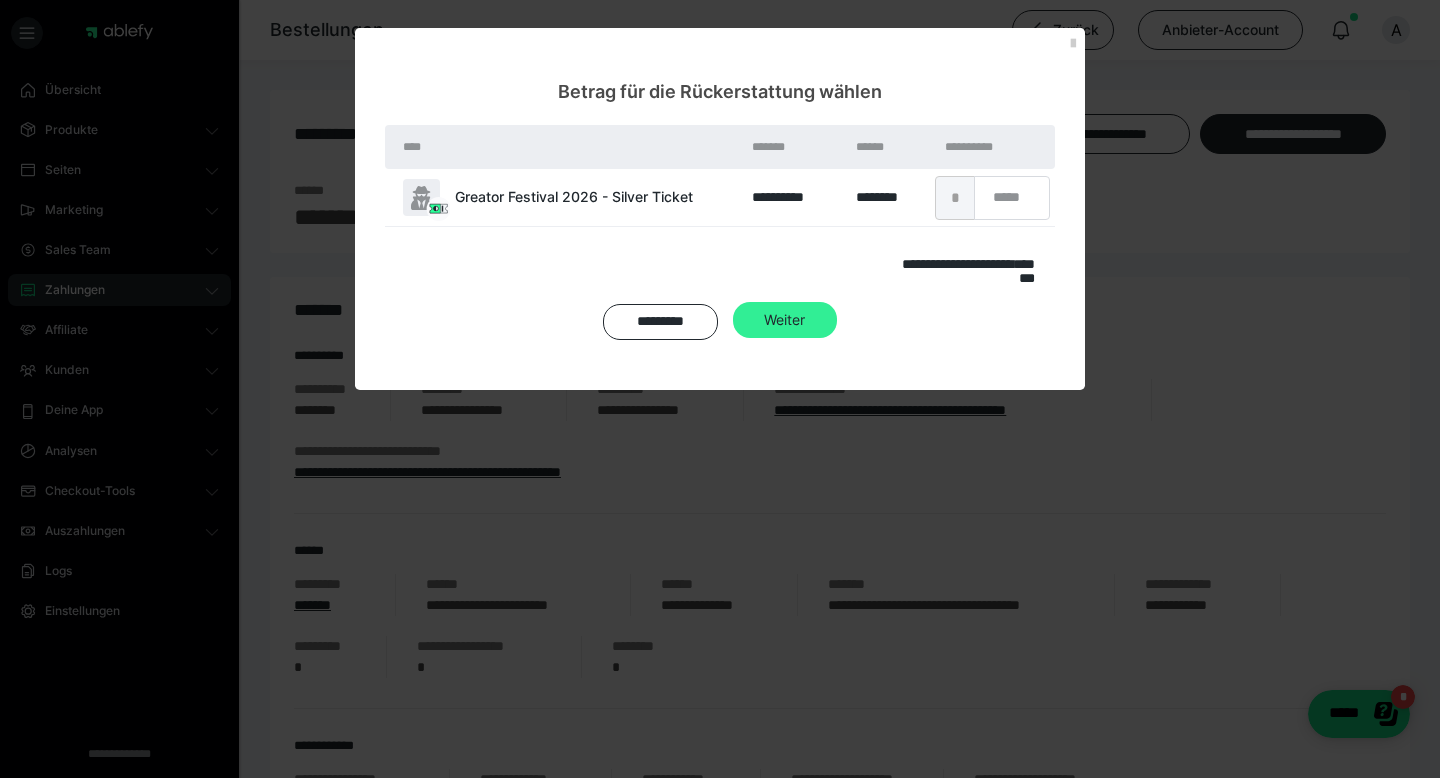 click on "Weiter" at bounding box center (784, 301) 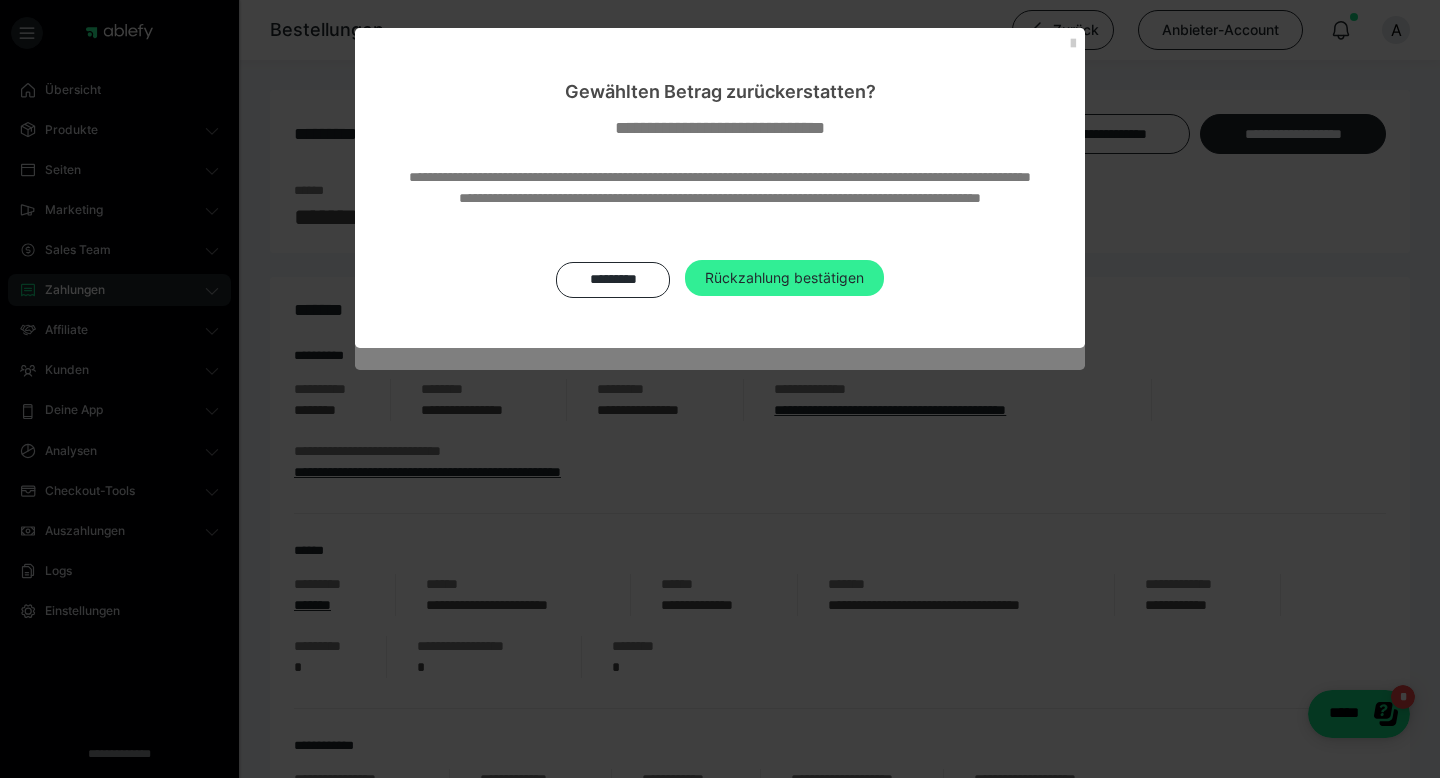 click on "Rückzahlung bestätigen" at bounding box center (784, 278) 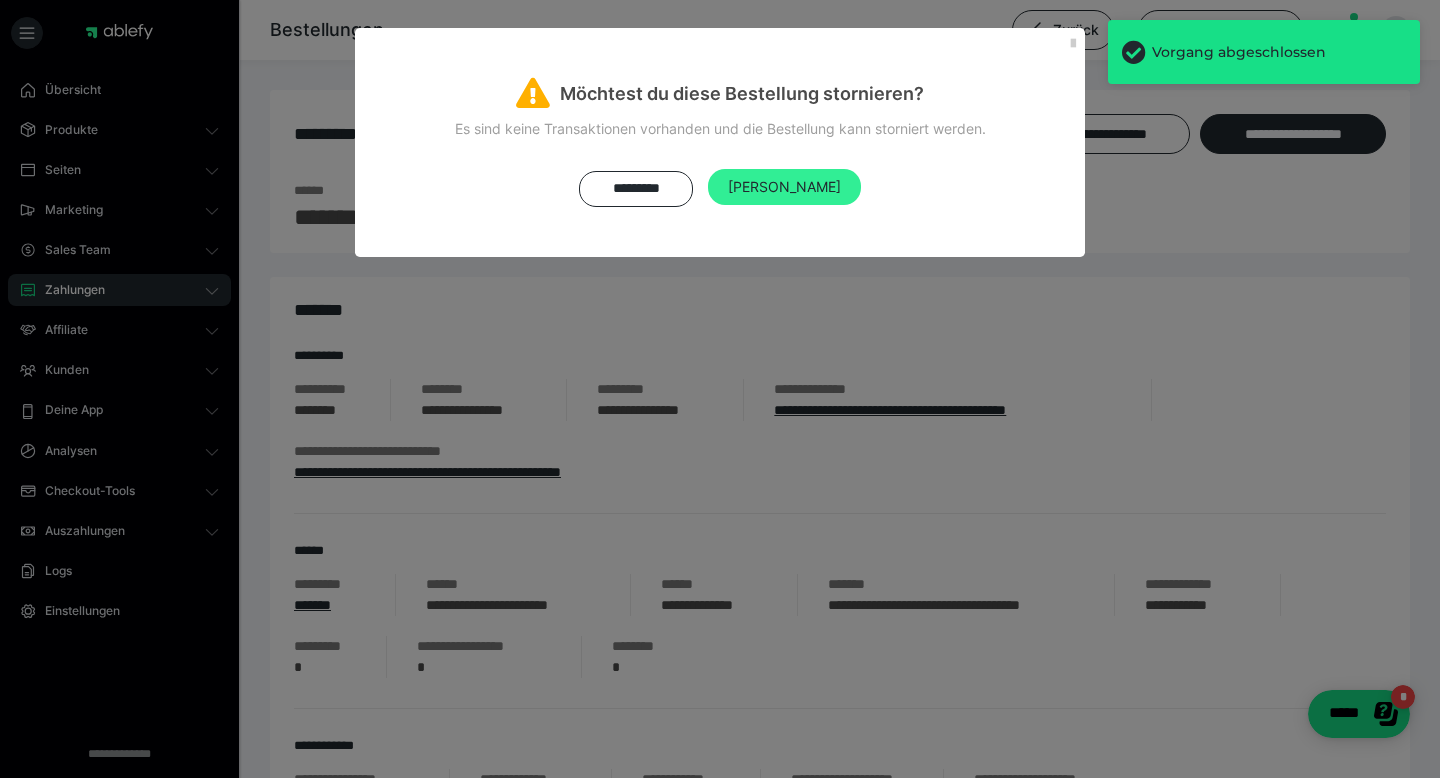 click on "[PERSON_NAME]" at bounding box center (784, 187) 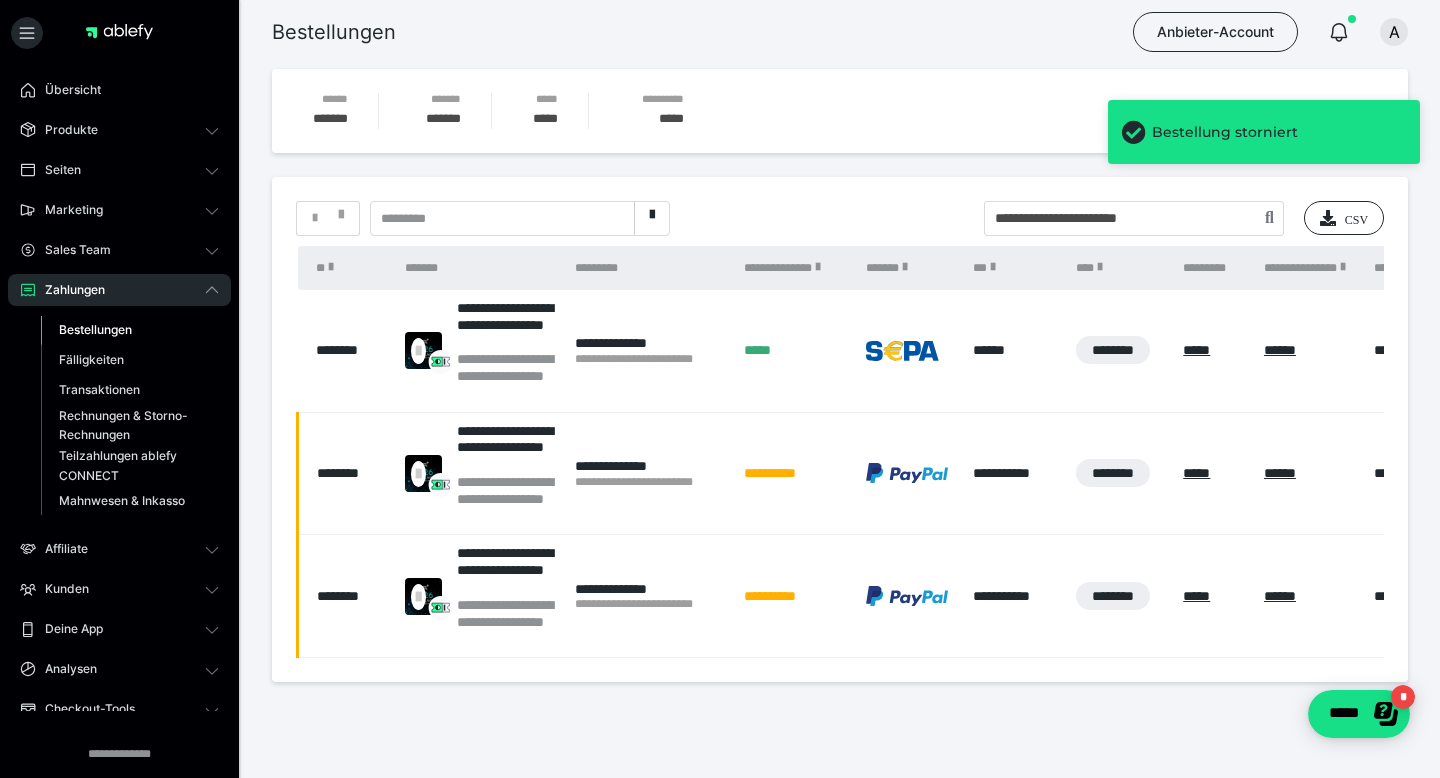 scroll, scrollTop: 279, scrollLeft: 0, axis: vertical 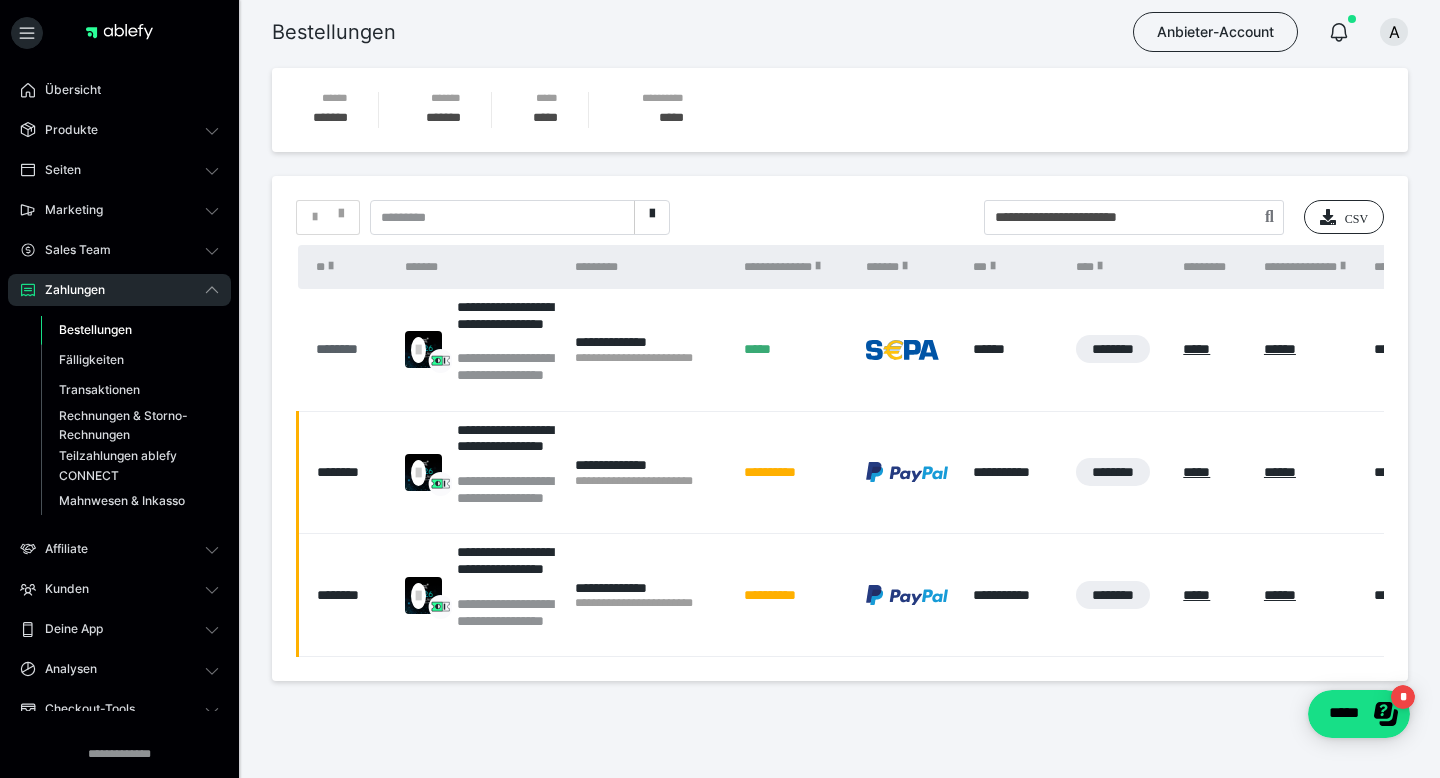 click on "********" at bounding box center [351, 349] 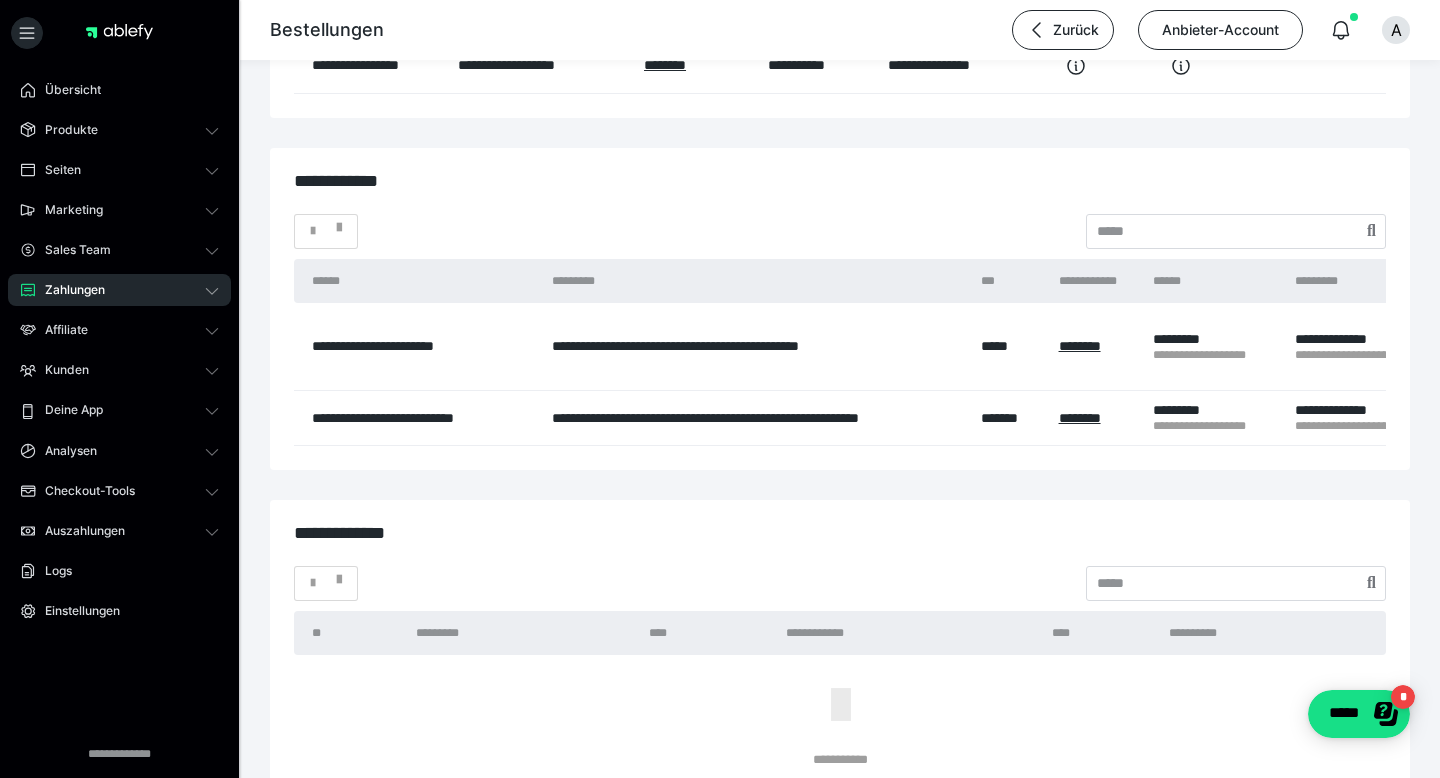scroll, scrollTop: 3284, scrollLeft: 0, axis: vertical 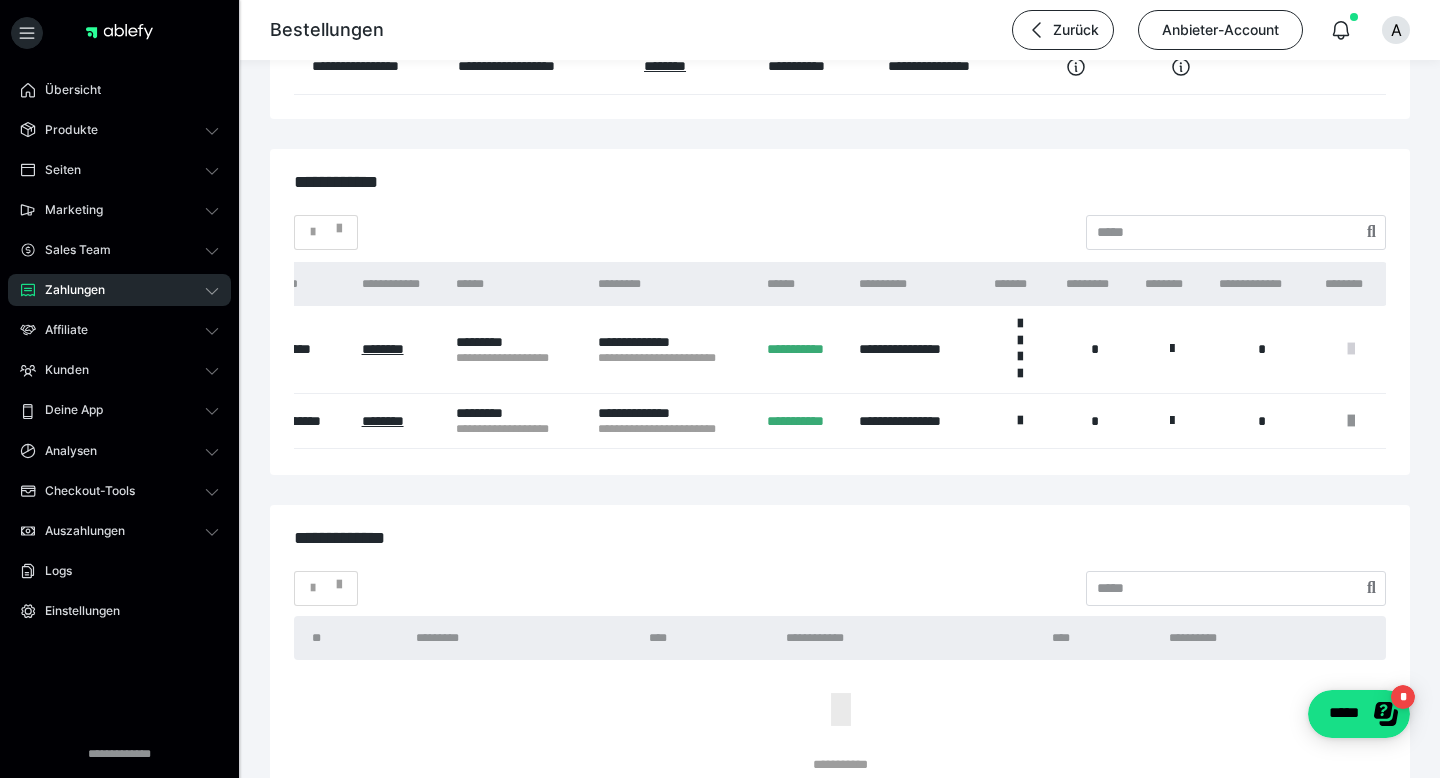 click at bounding box center [1351, 349] 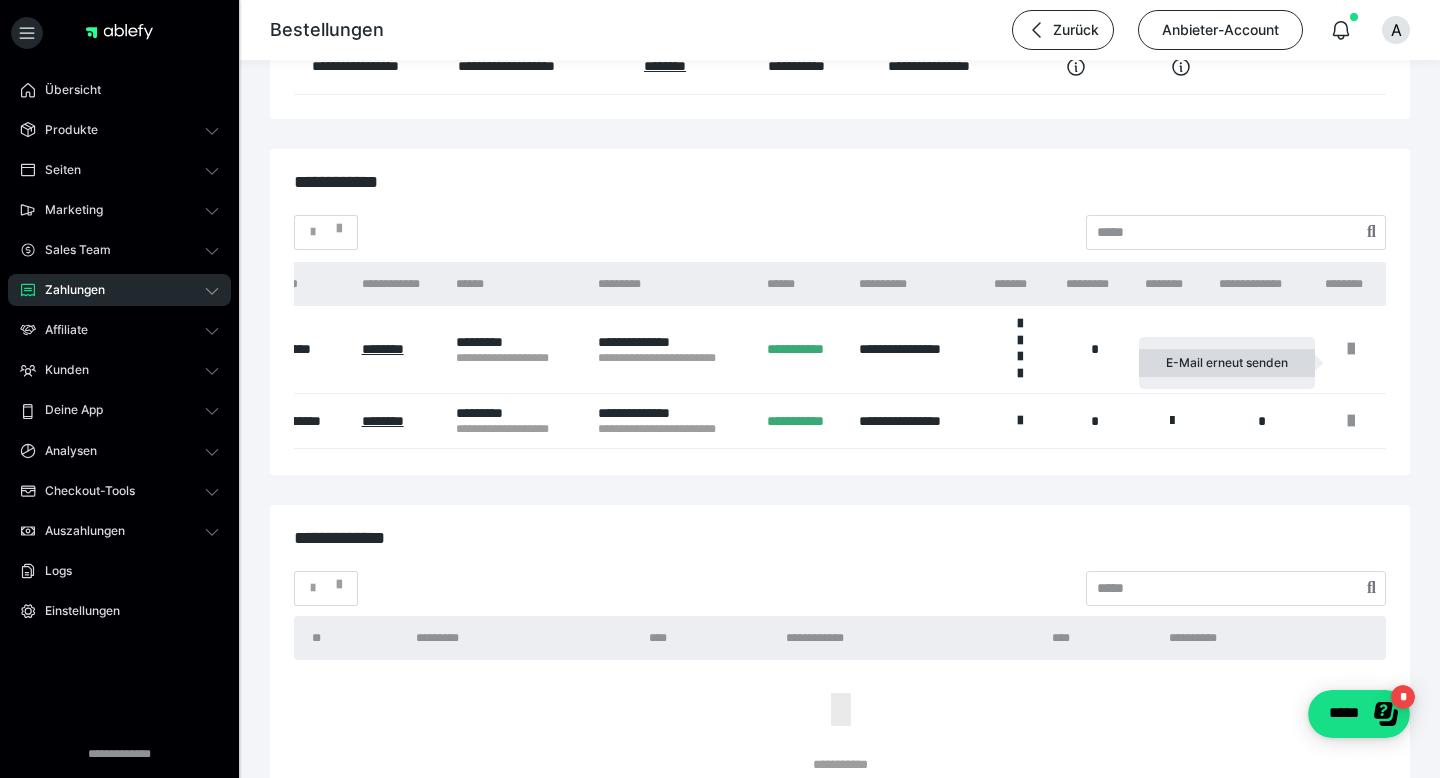 click on "E-Mail erneut senden" at bounding box center (1227, 363) 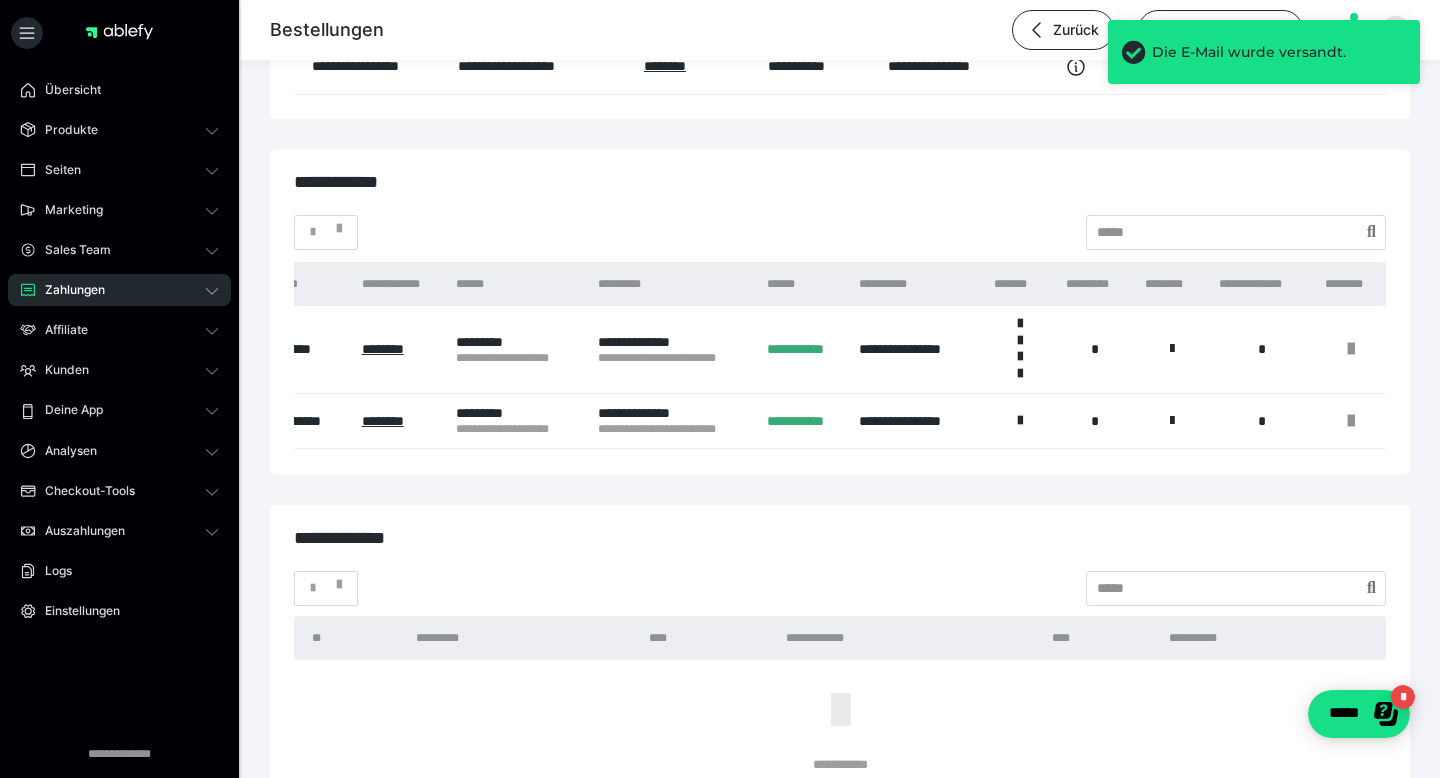 click on "Zahlungen" at bounding box center [119, 290] 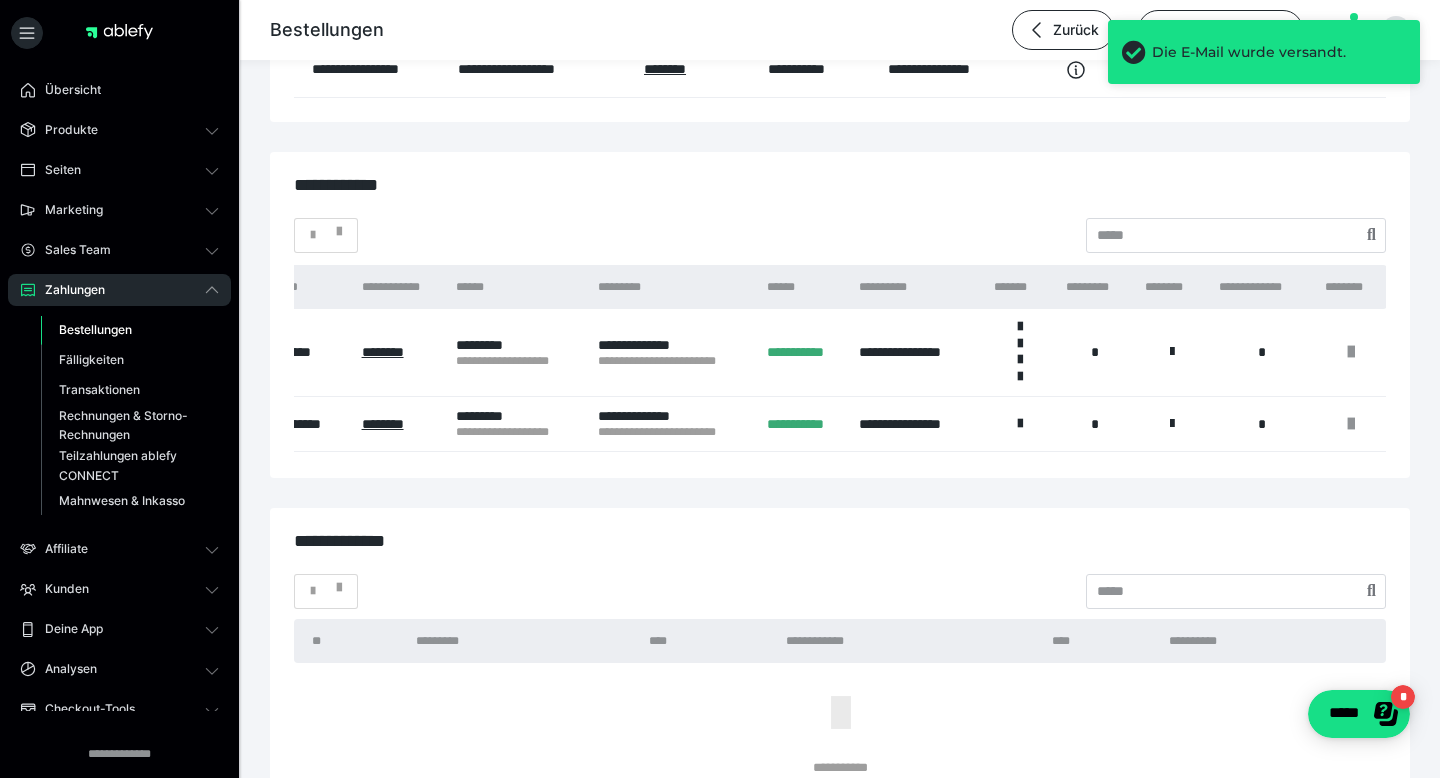 scroll, scrollTop: 3292, scrollLeft: 0, axis: vertical 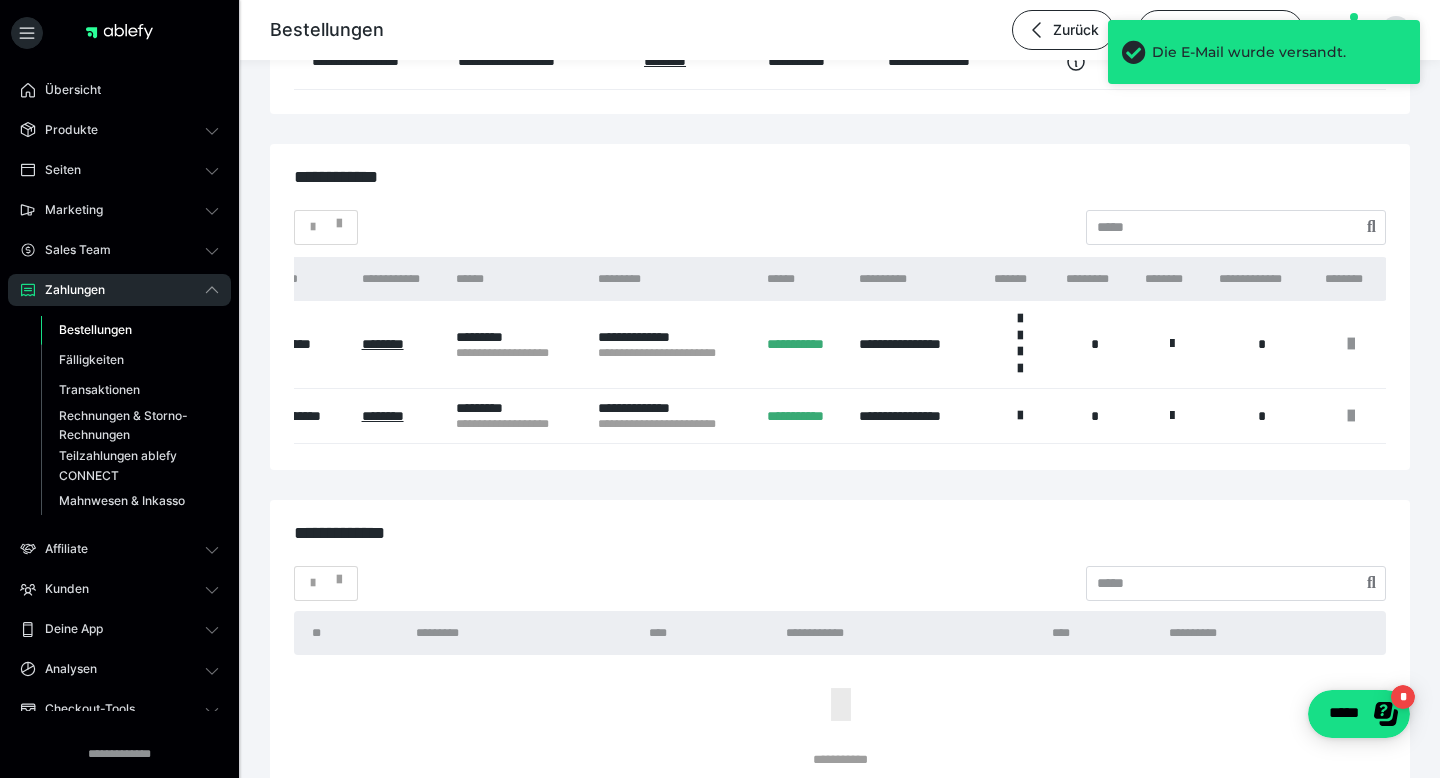 click on "Bestellungen" at bounding box center (130, 330) 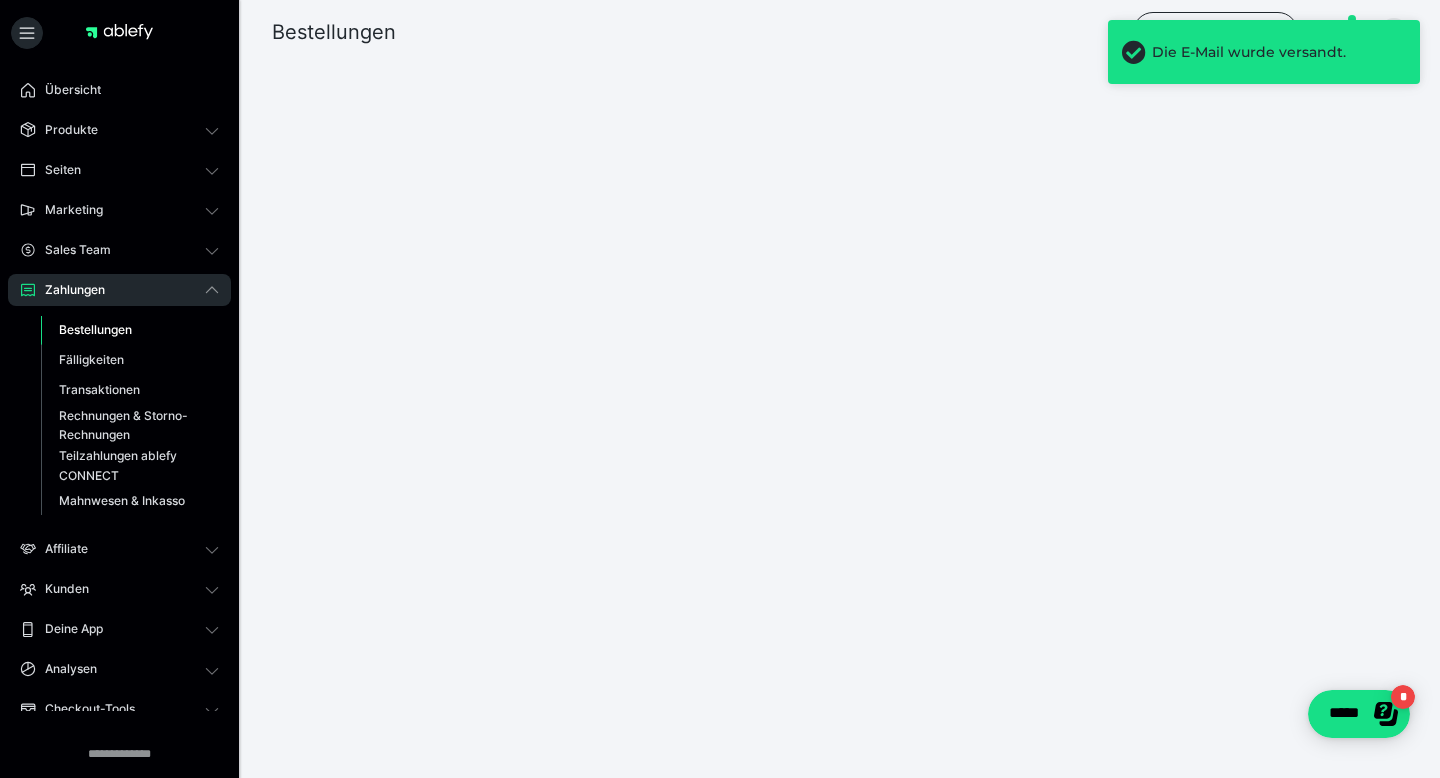 scroll, scrollTop: 0, scrollLeft: 0, axis: both 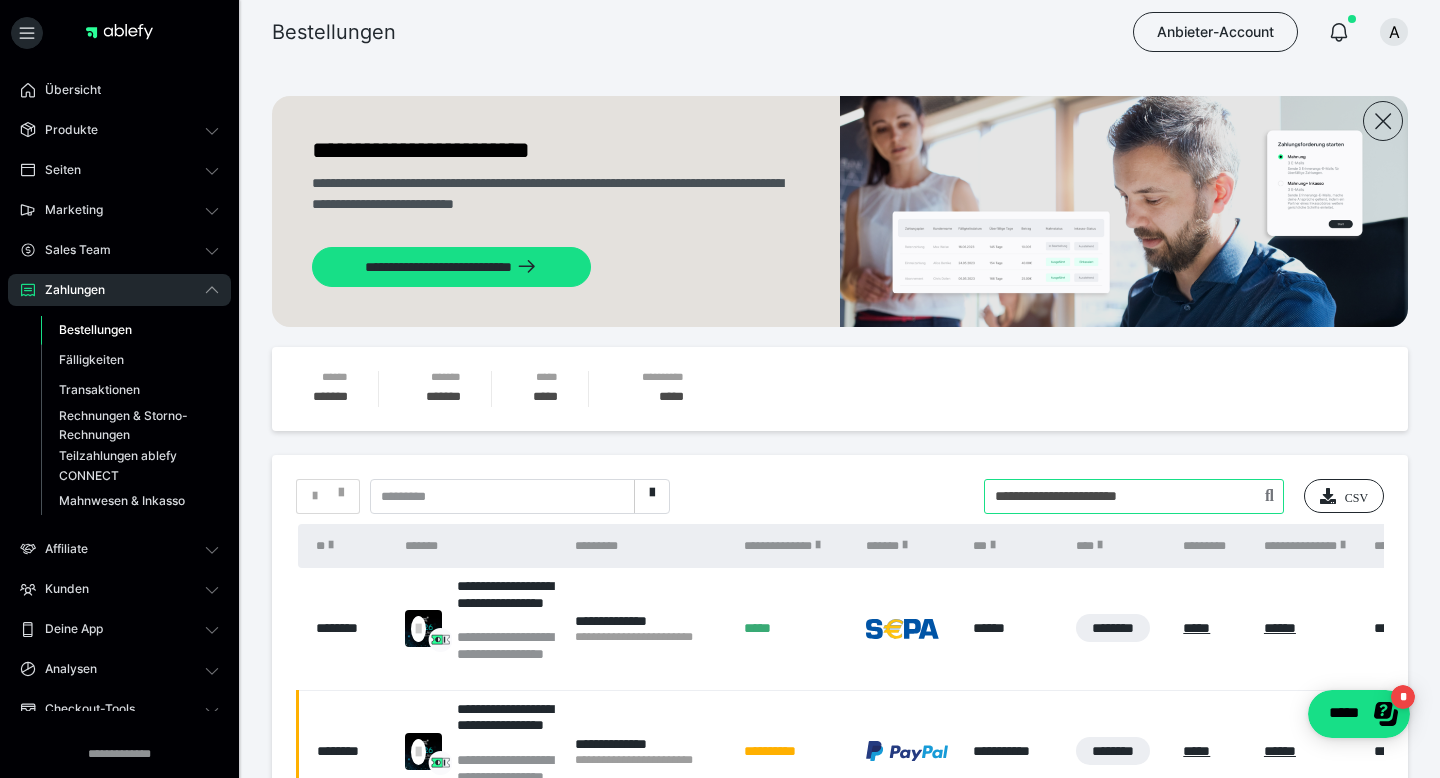 drag, startPoint x: 1180, startPoint y: 505, endPoint x: 852, endPoint y: 463, distance: 330.6781 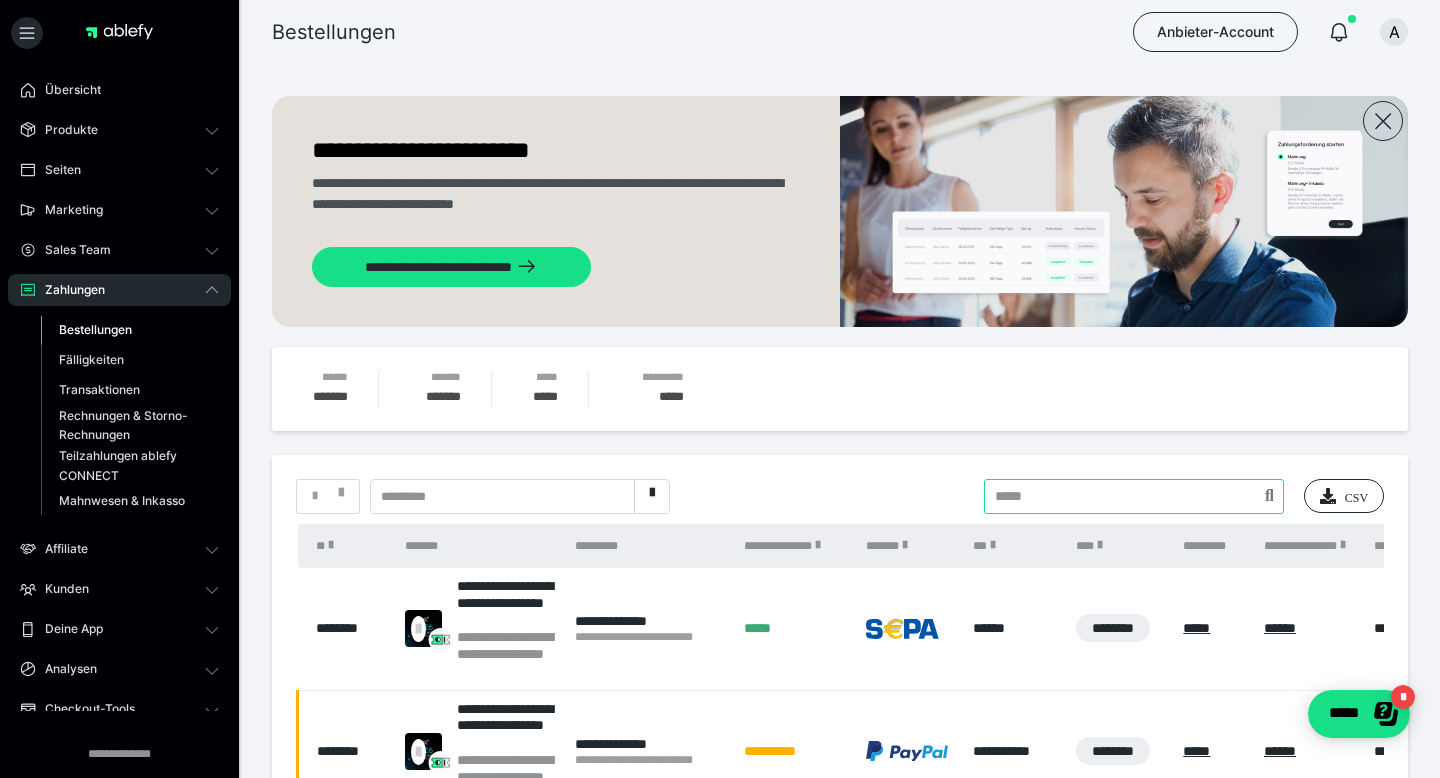 paste on "**********" 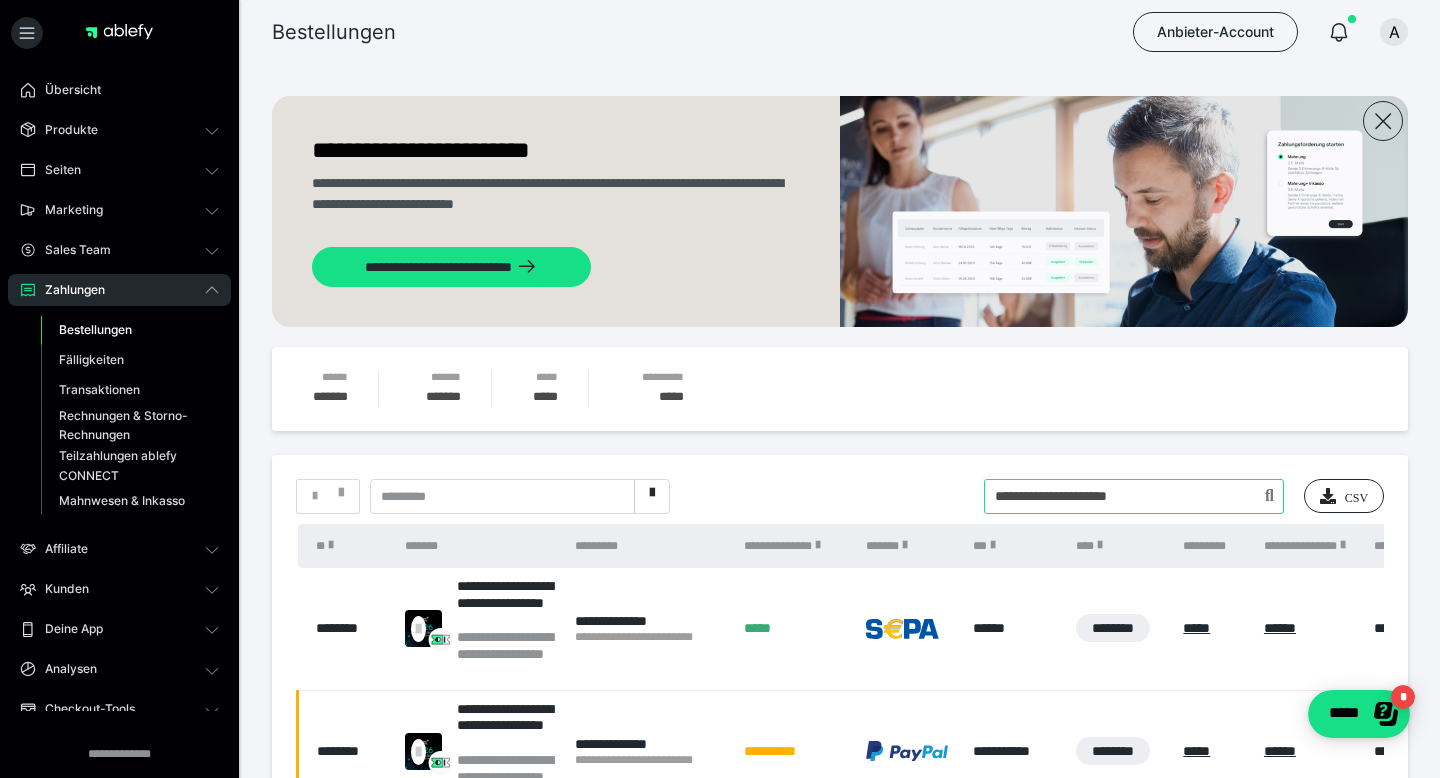 type on "**********" 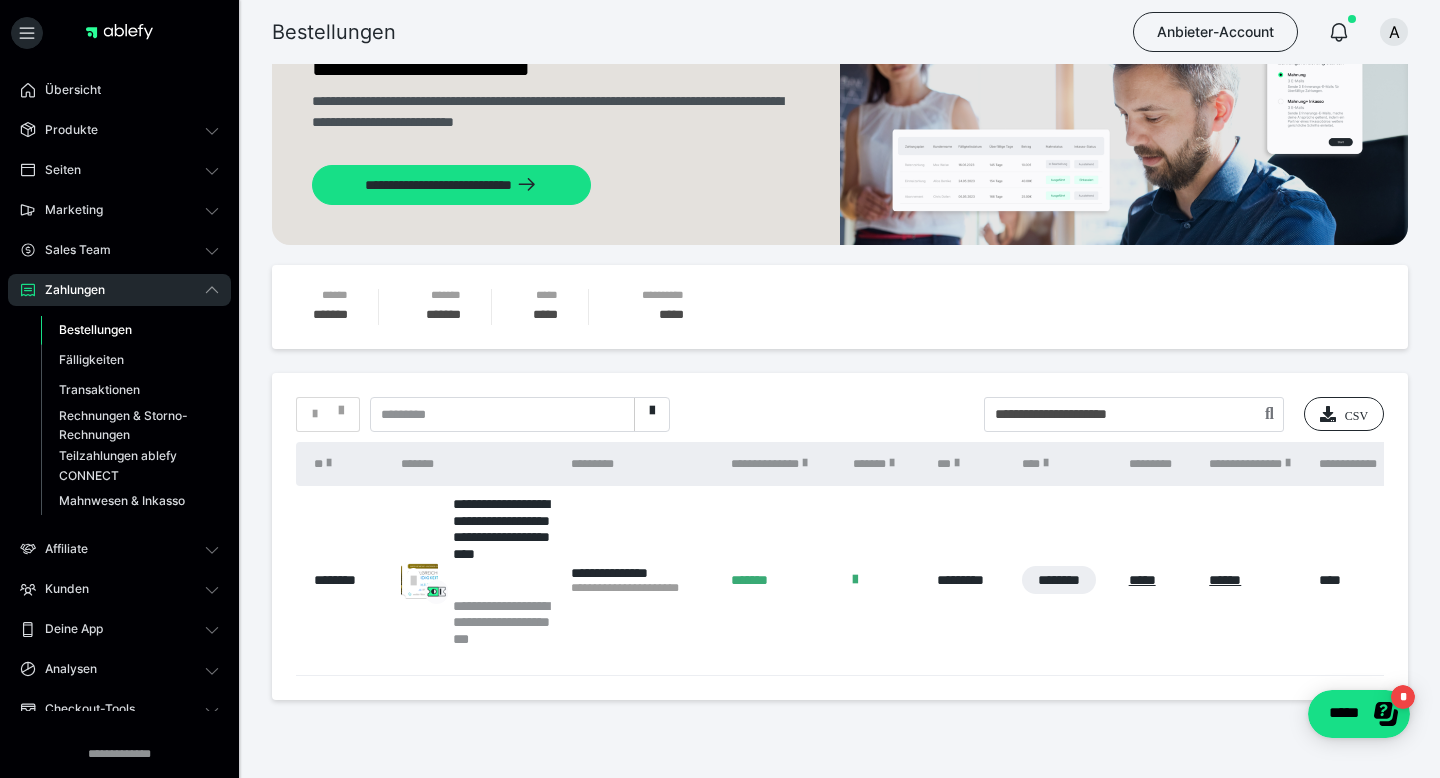 scroll, scrollTop: 135, scrollLeft: 0, axis: vertical 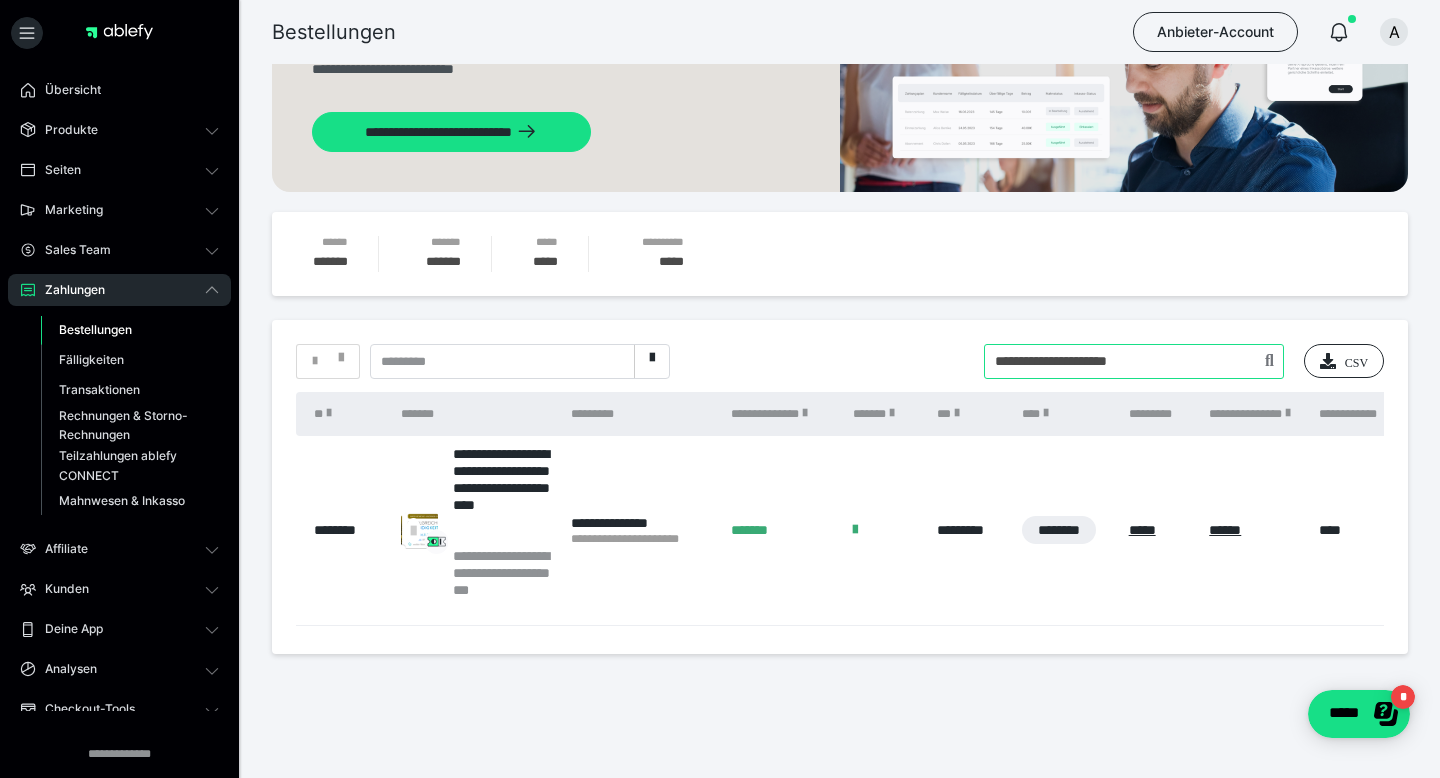 drag, startPoint x: 1203, startPoint y: 370, endPoint x: 881, endPoint y: 326, distance: 324.9923 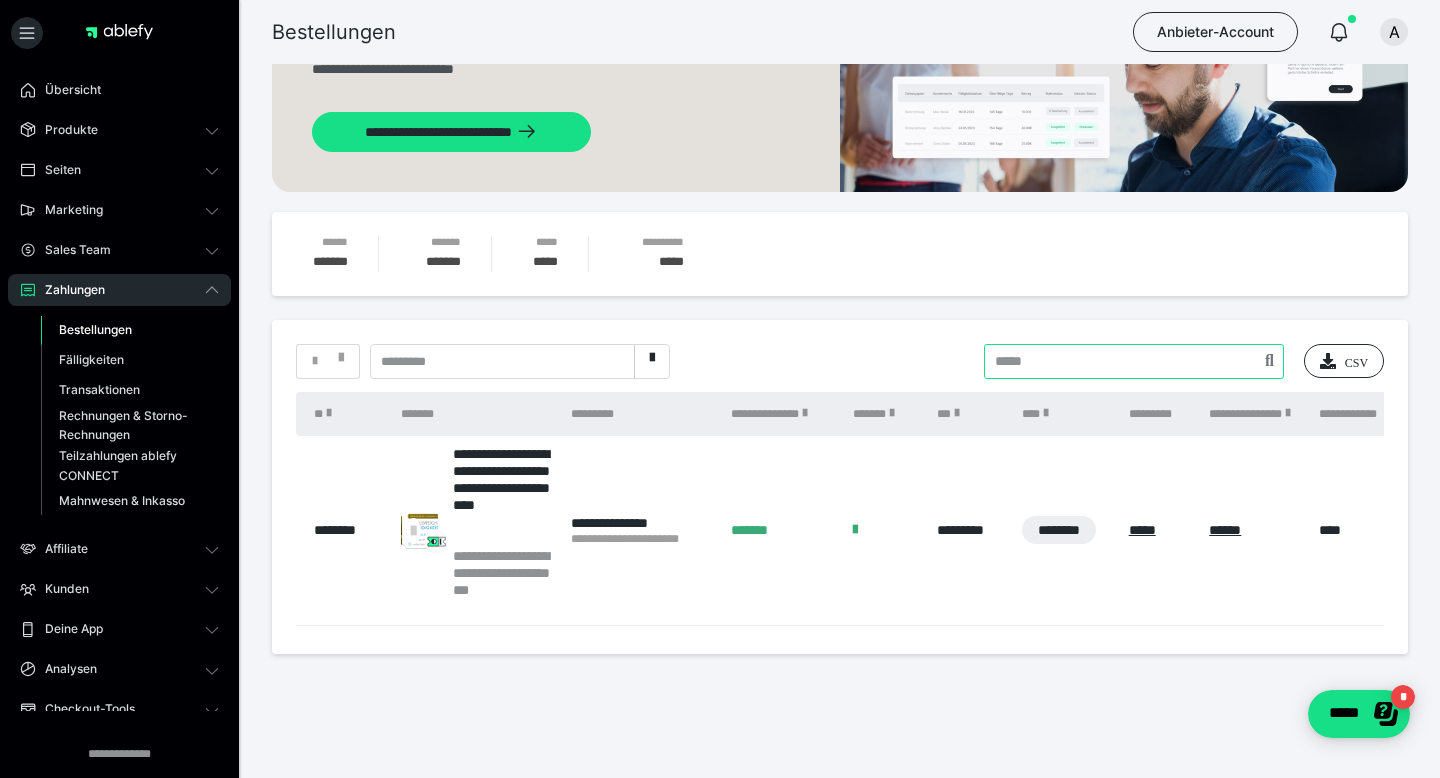 paste on "**********" 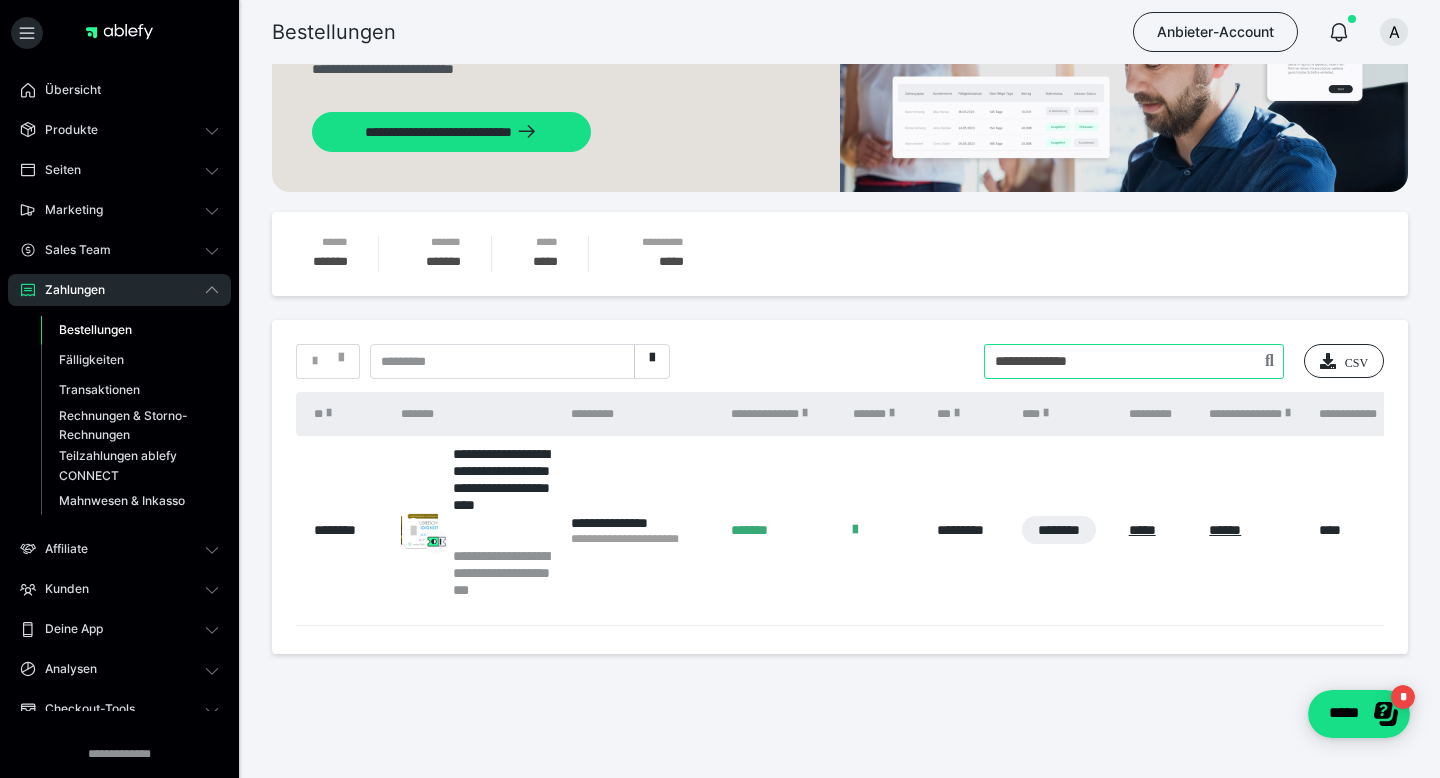 type on "**********" 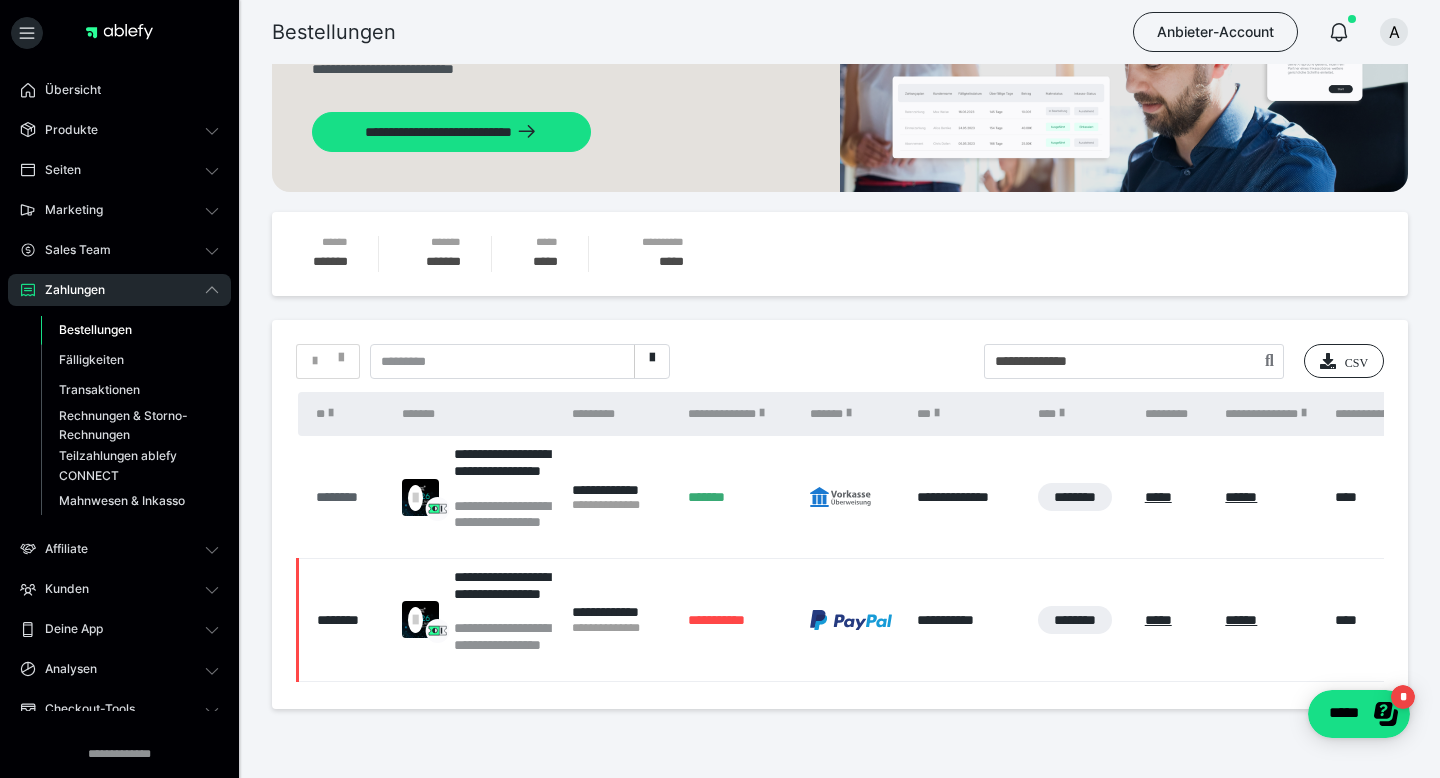 click on "********" at bounding box center [349, 497] 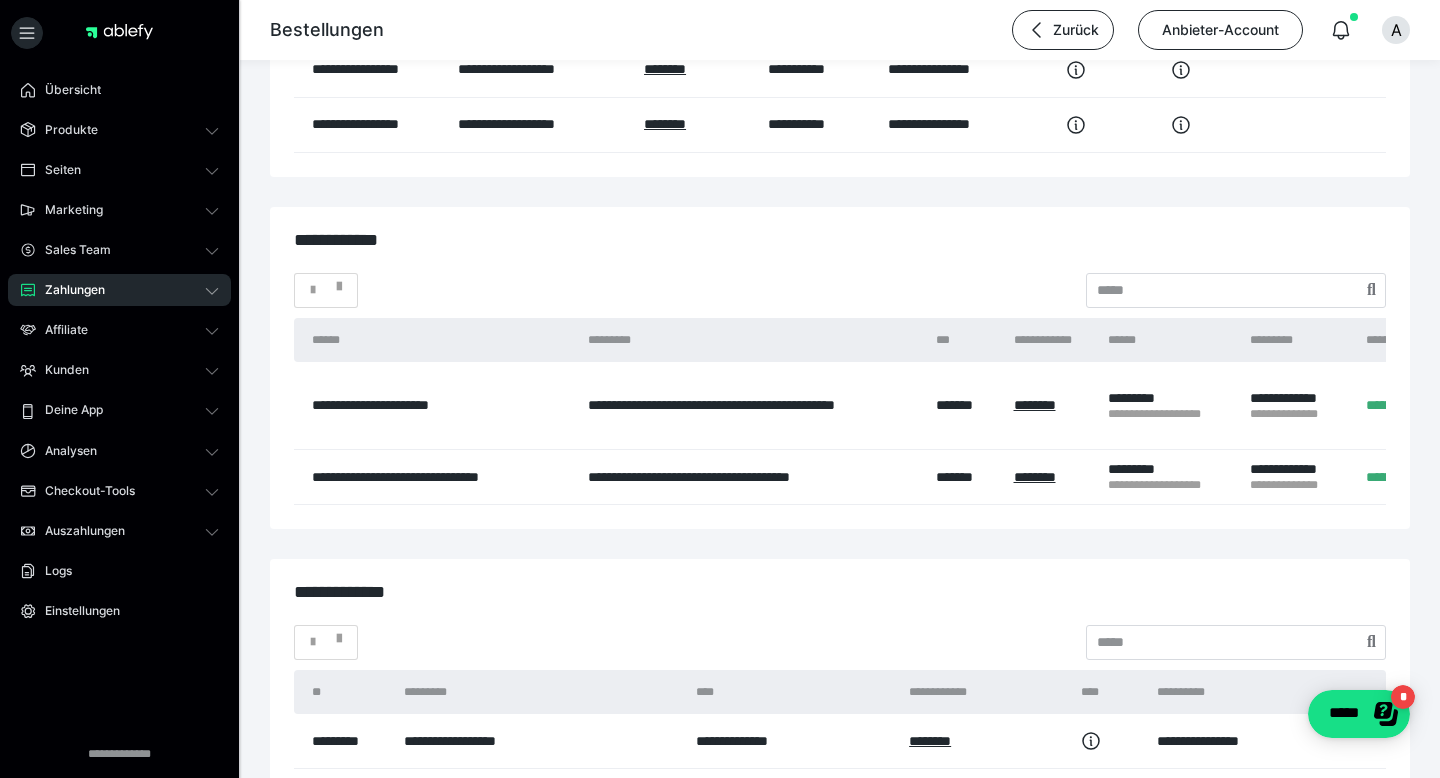 scroll, scrollTop: 3159, scrollLeft: 0, axis: vertical 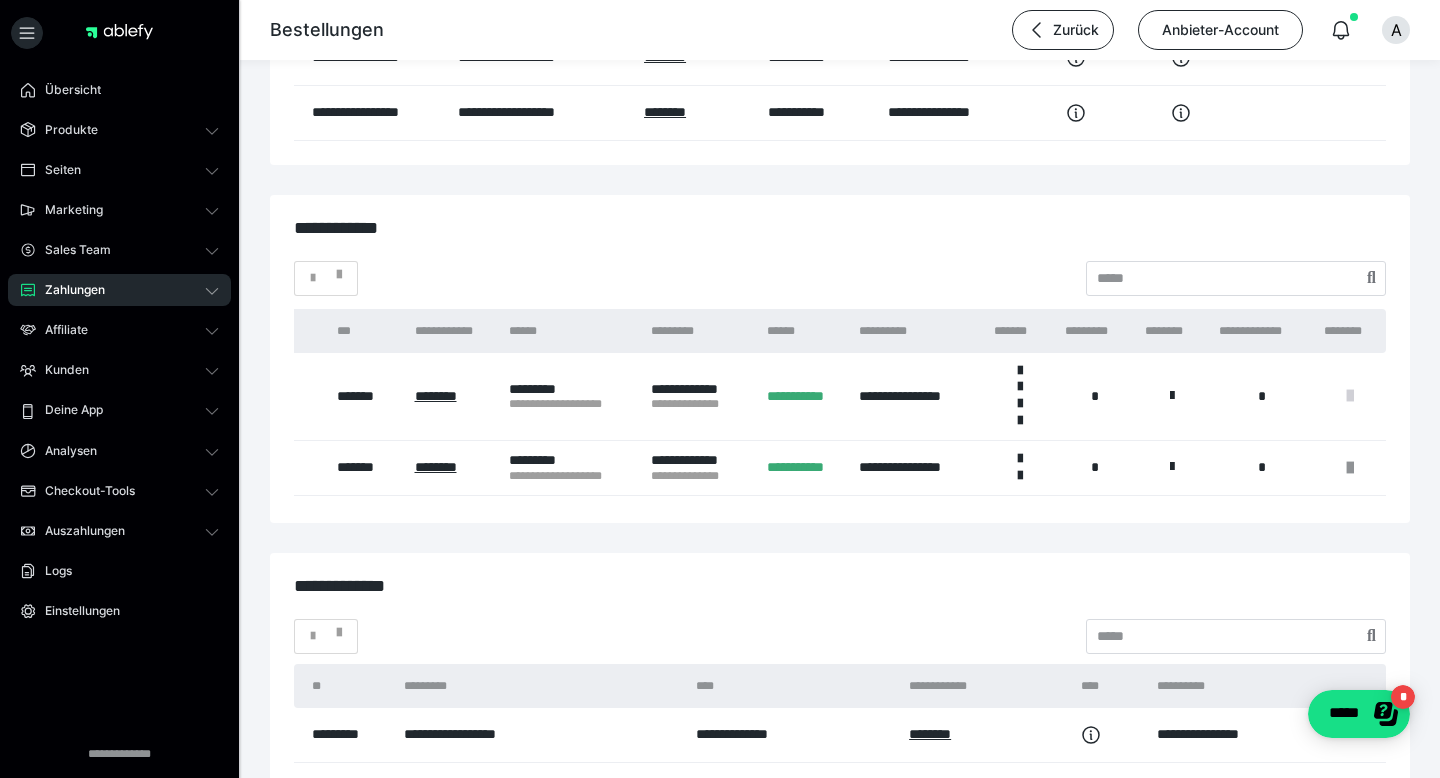 click at bounding box center [1350, 396] 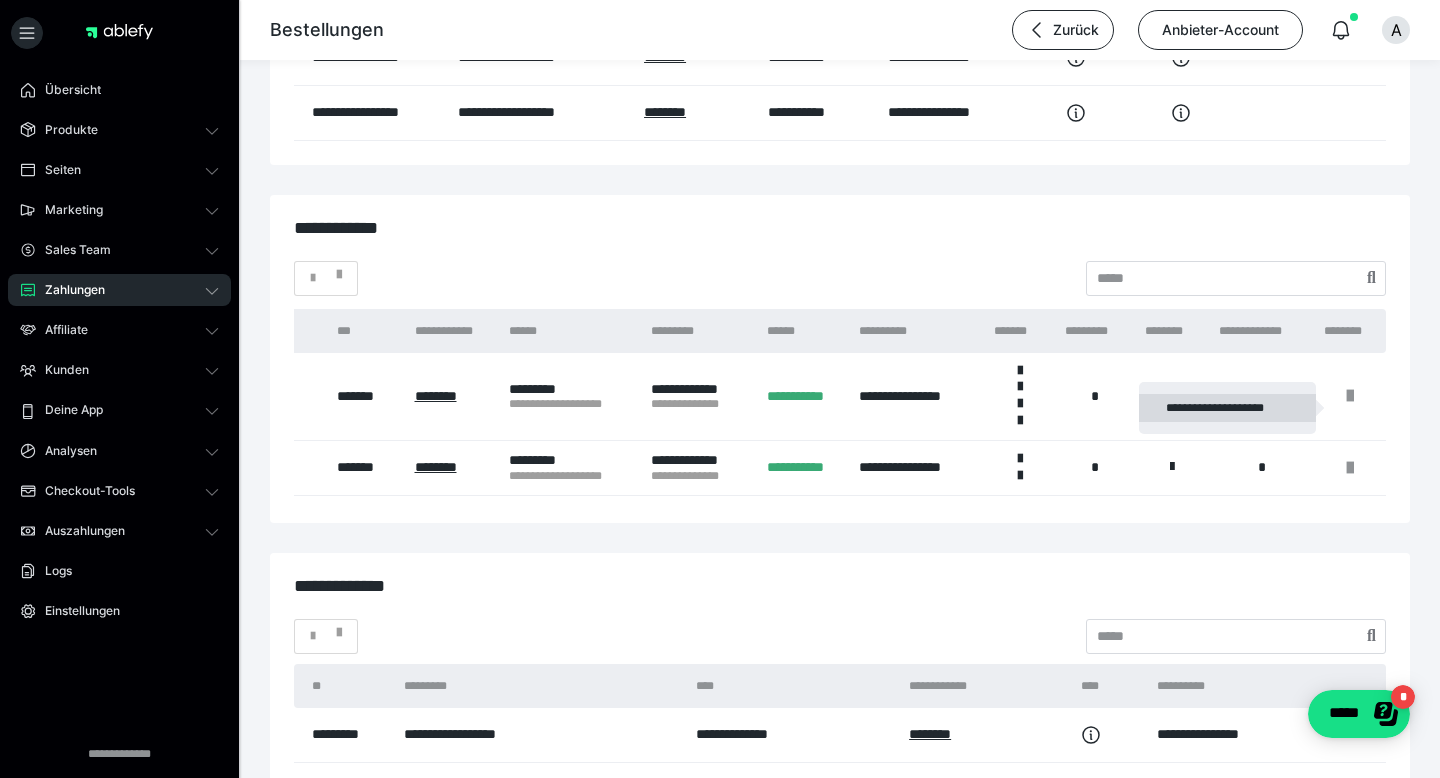 click on "**********" at bounding box center (1227, 408) 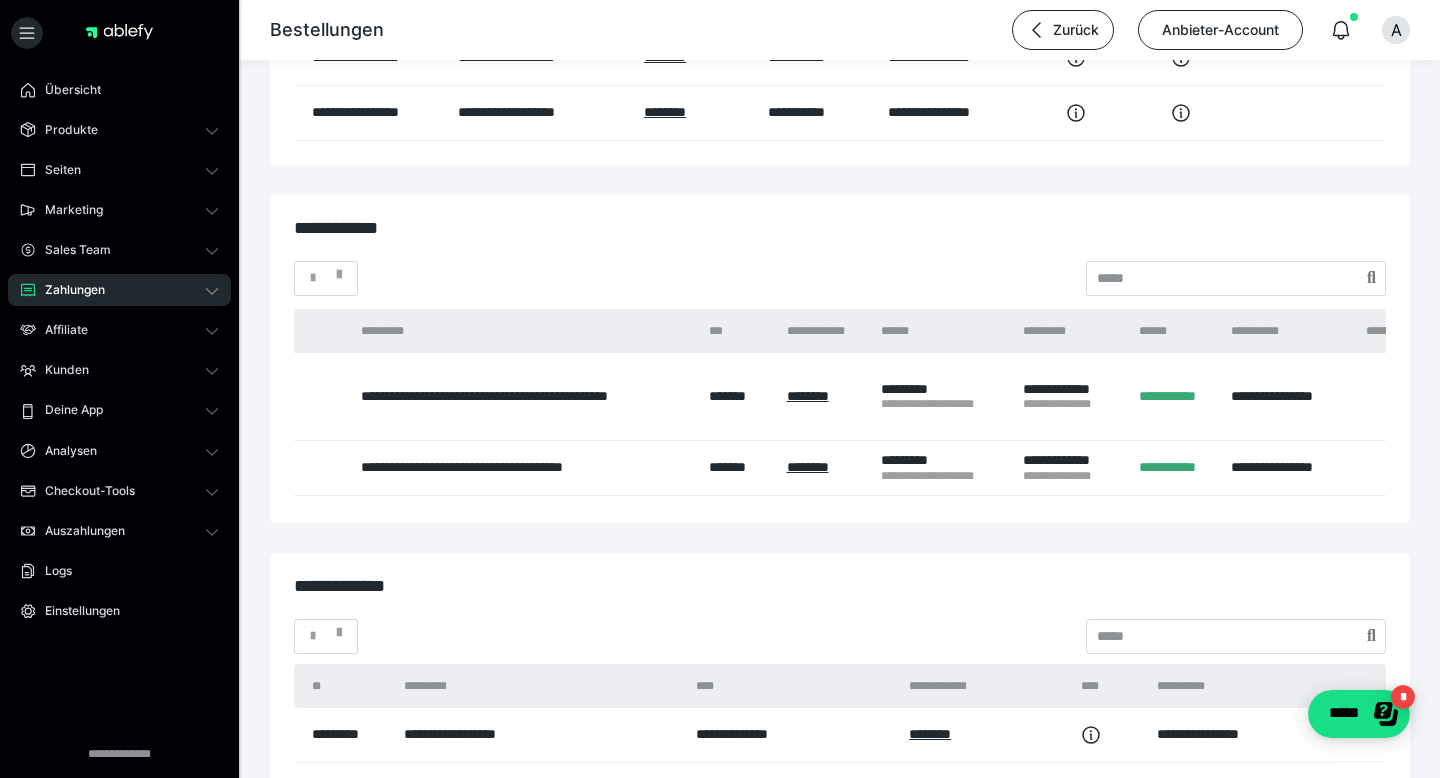 scroll, scrollTop: 0, scrollLeft: 0, axis: both 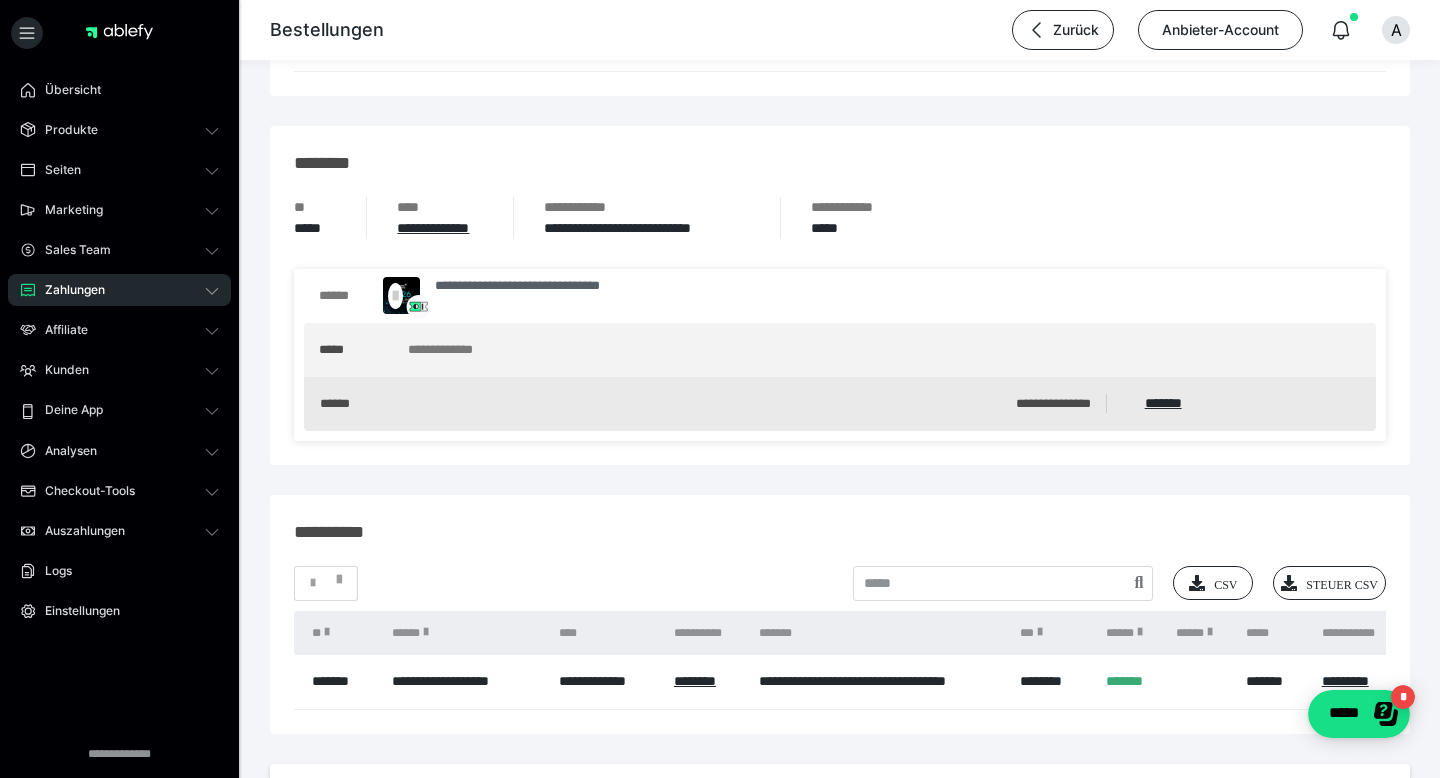 click on "**********" at bounding box center (528, 295) 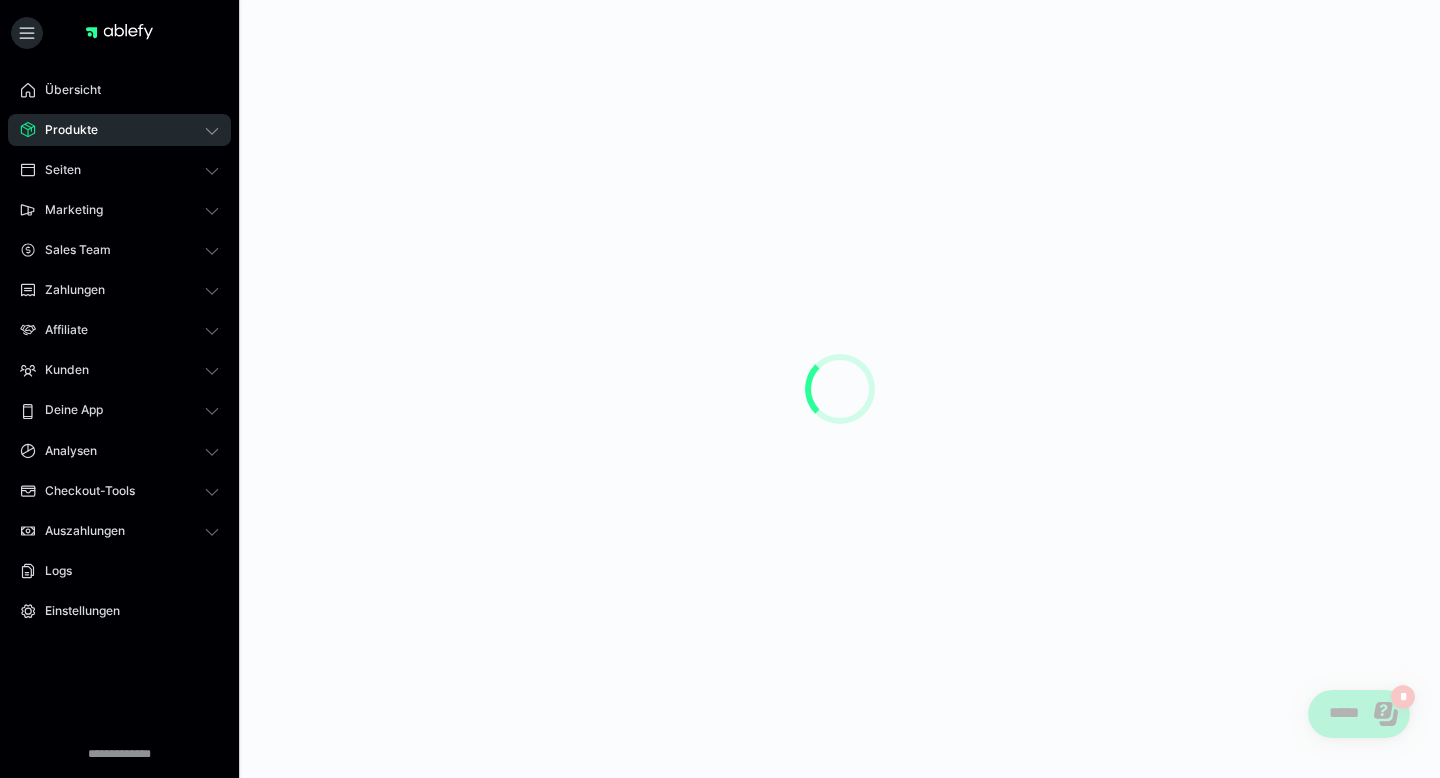 scroll, scrollTop: 0, scrollLeft: 0, axis: both 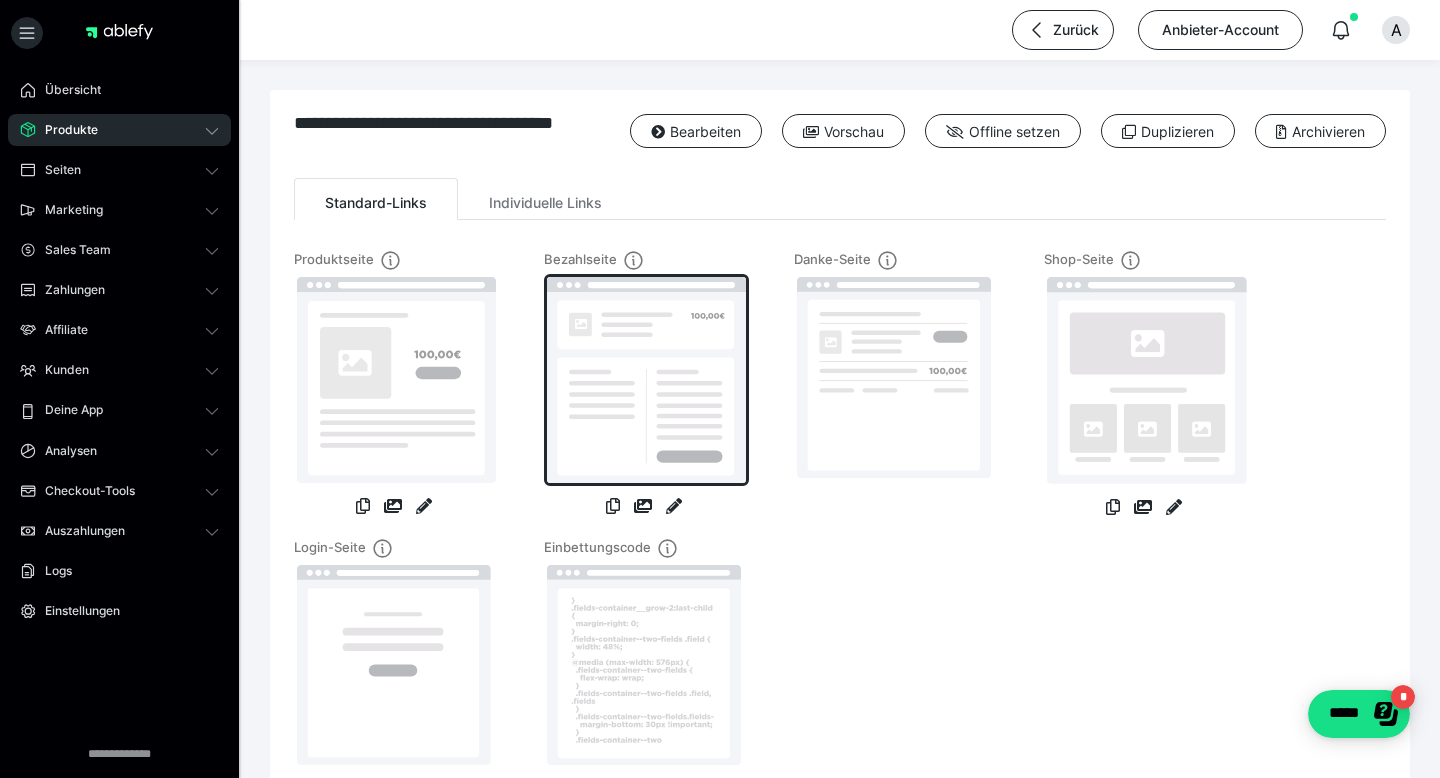 click at bounding box center [646, 380] 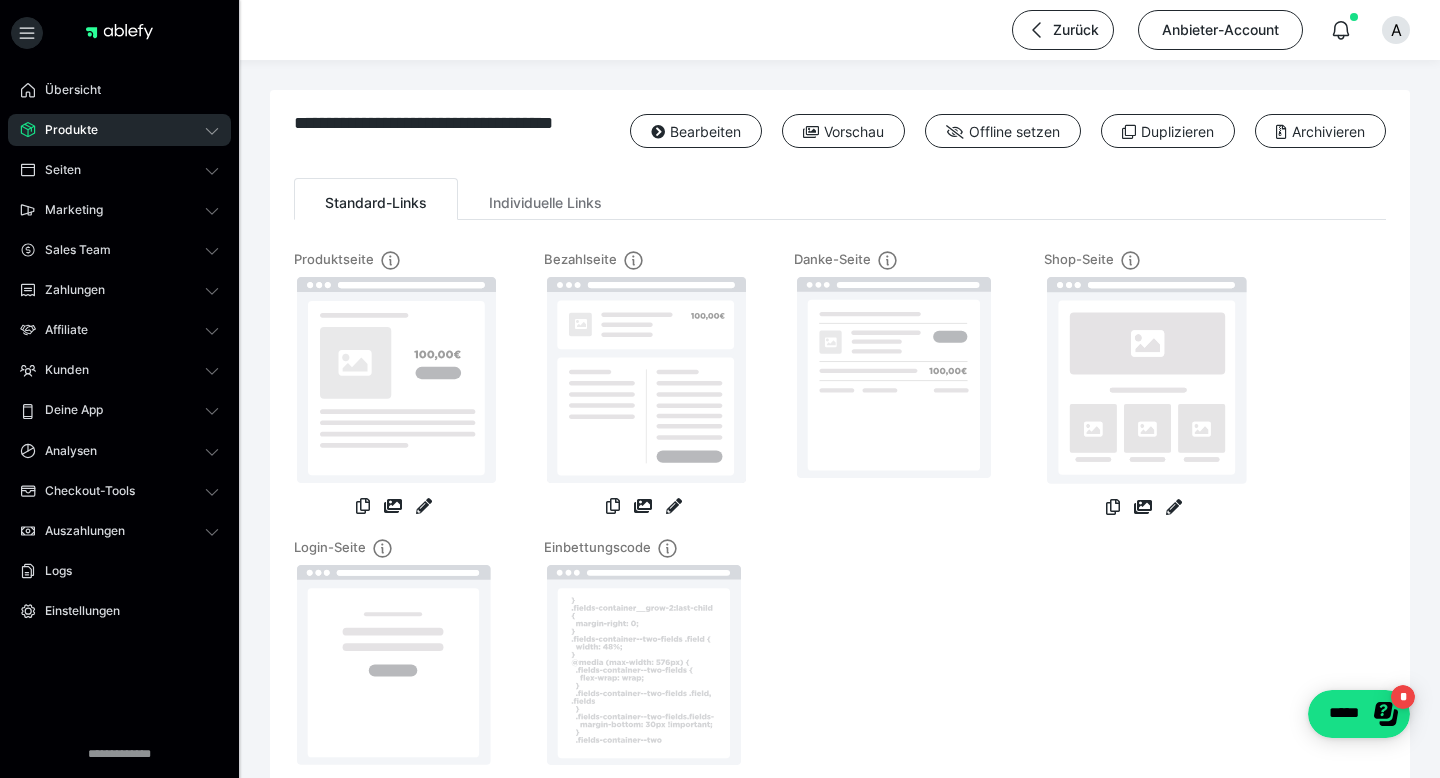 click on "Produkte" at bounding box center [119, 130] 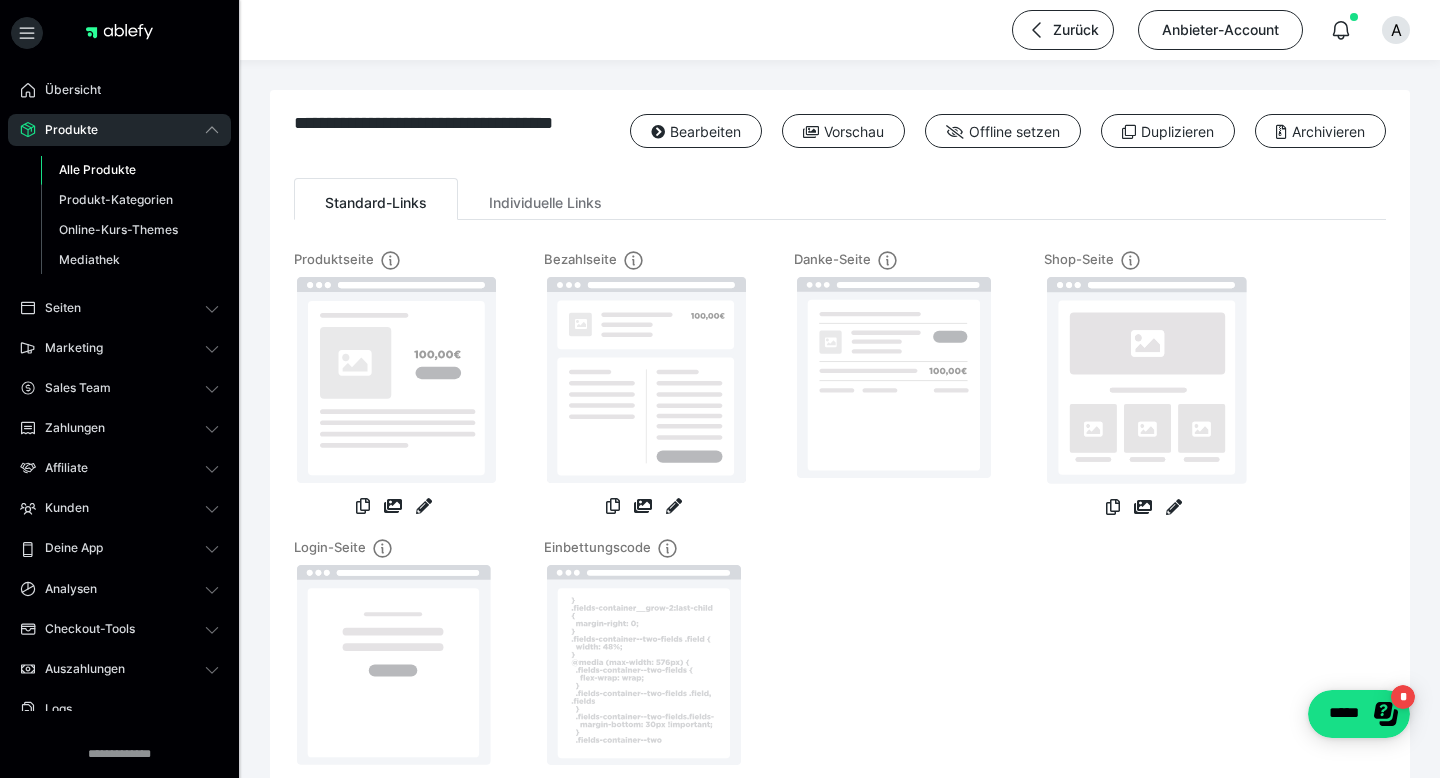 click on "Alle Produkte" at bounding box center [97, 169] 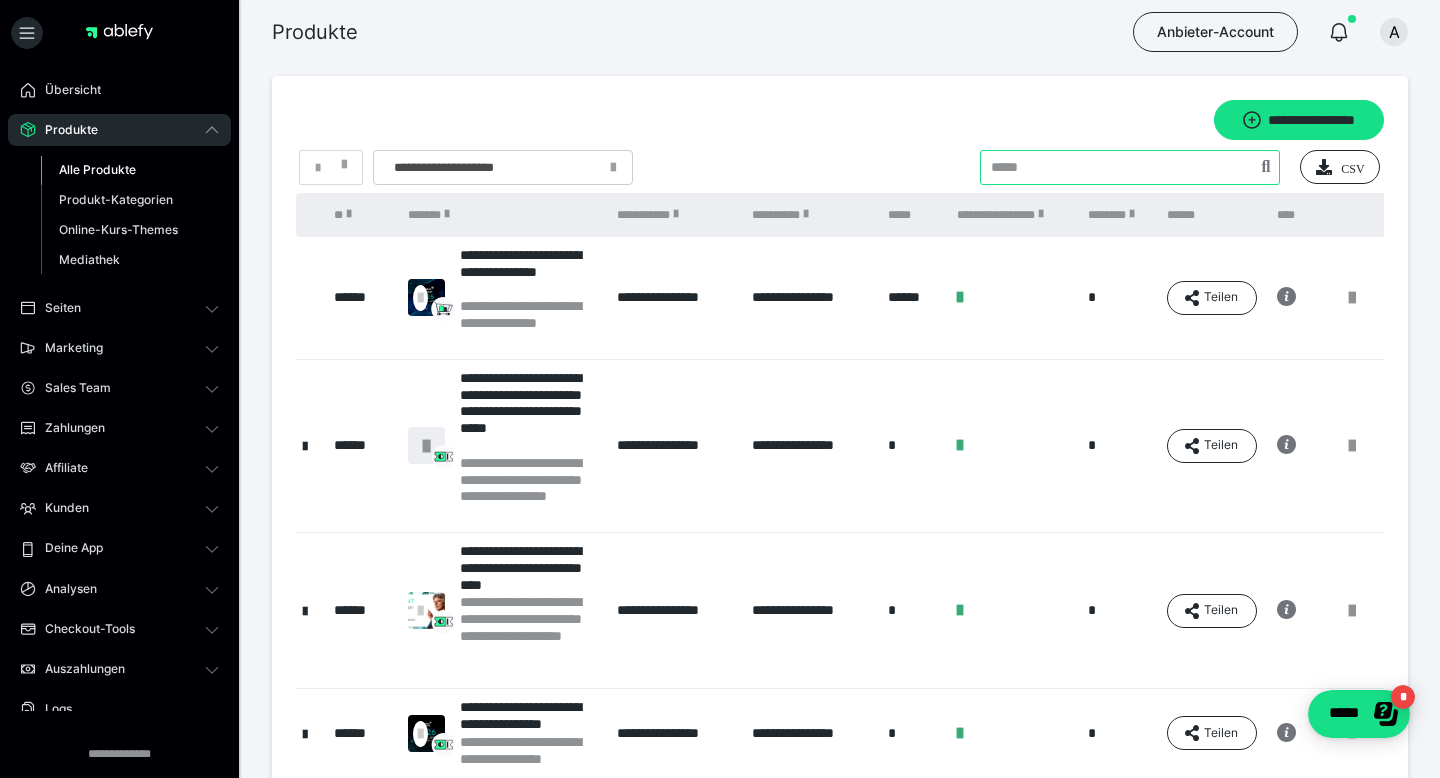 click at bounding box center [1130, 167] 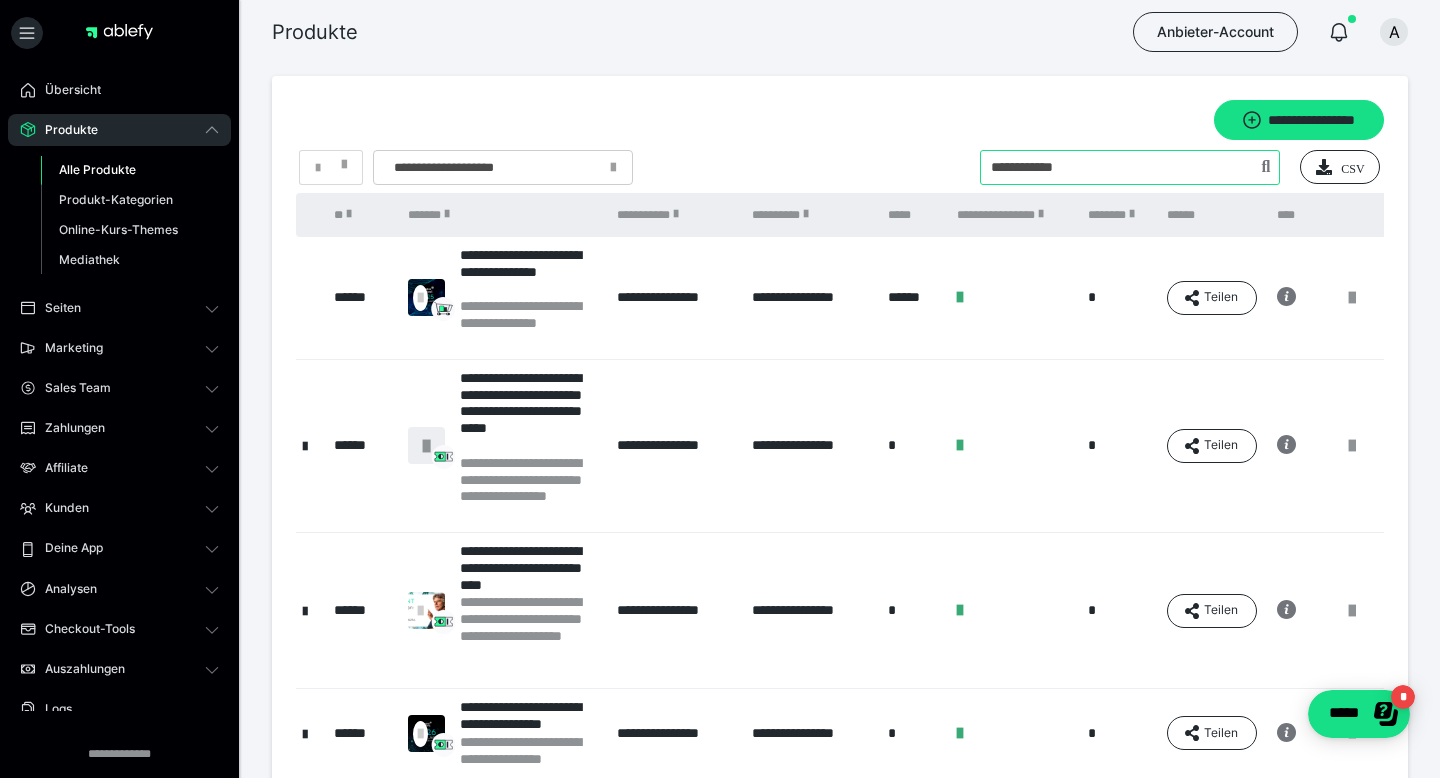 type on "**********" 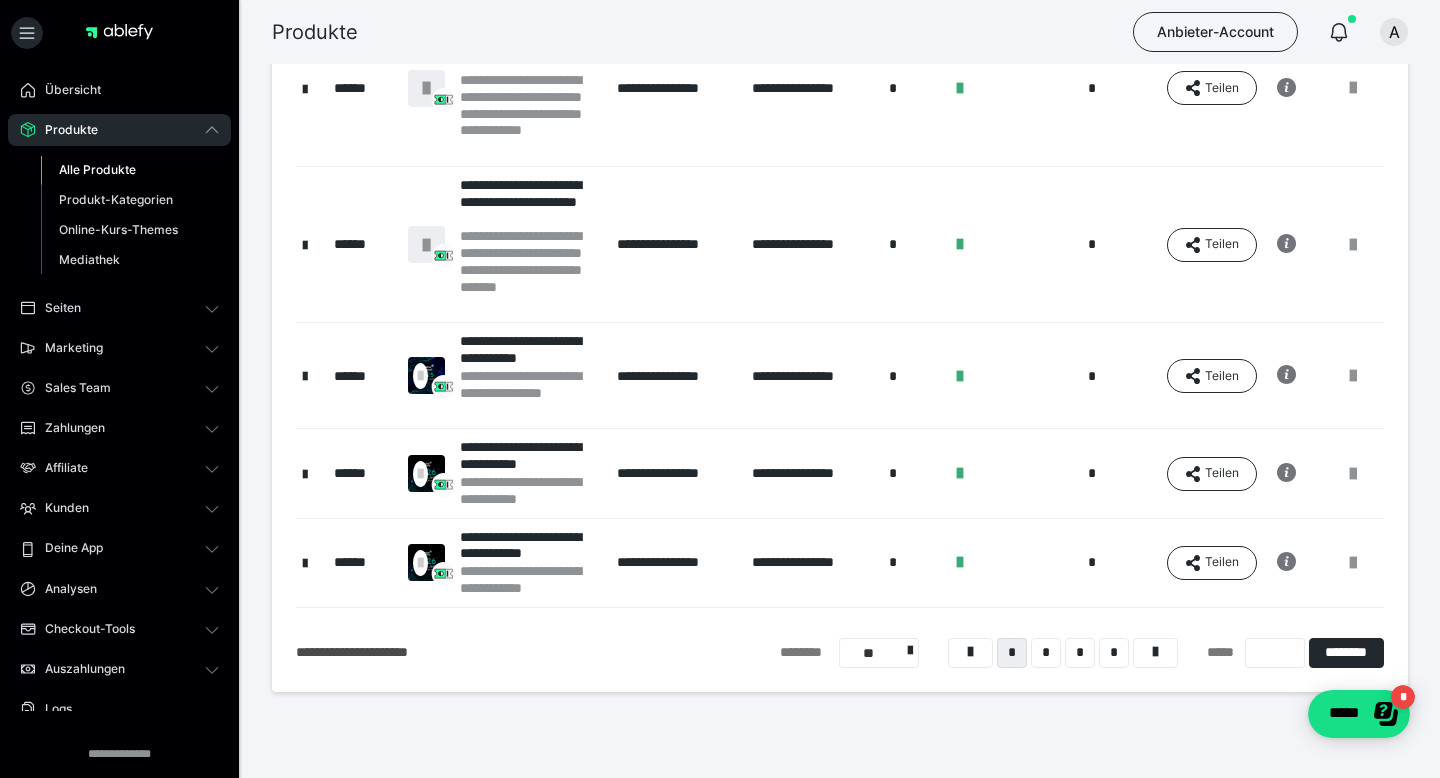 scroll, scrollTop: 860, scrollLeft: 0, axis: vertical 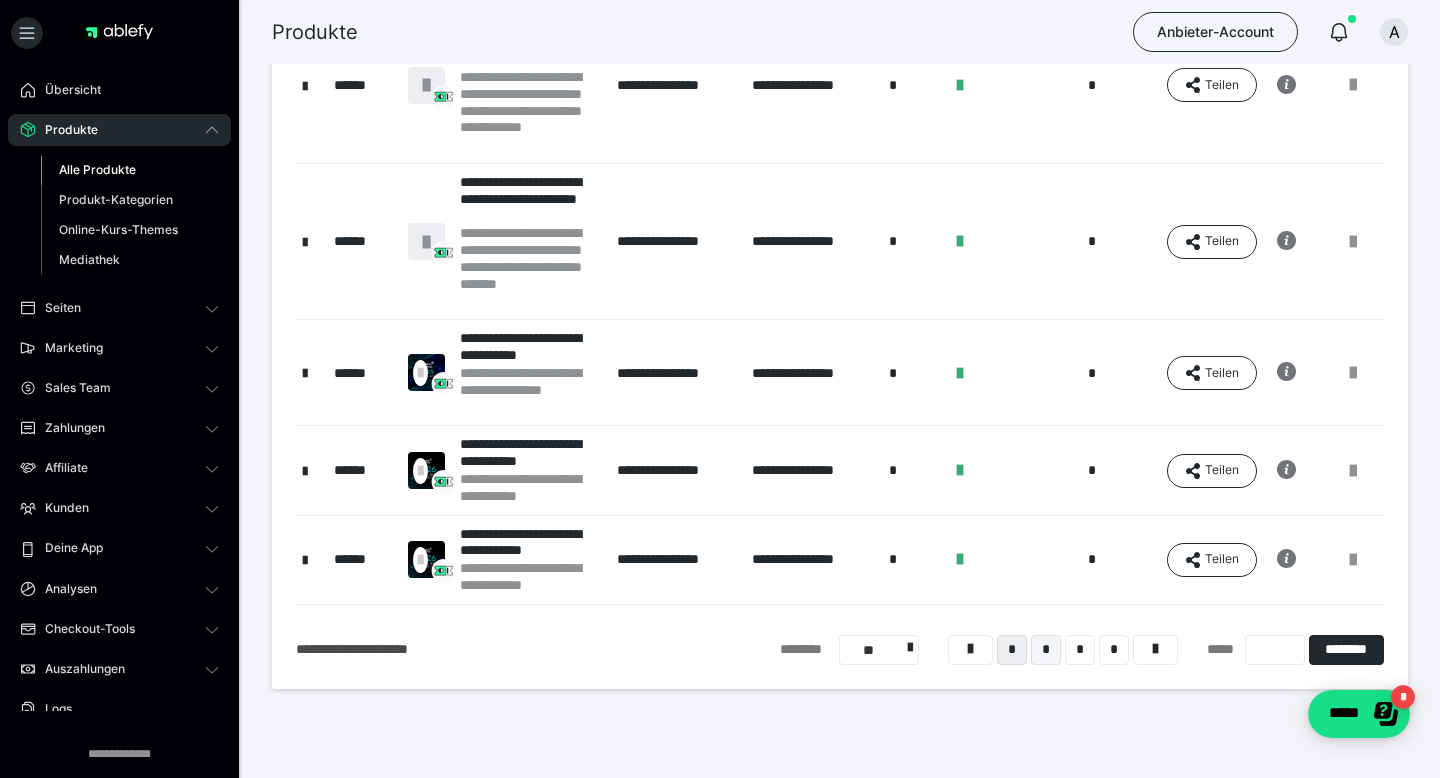 click on "*" at bounding box center (1046, 650) 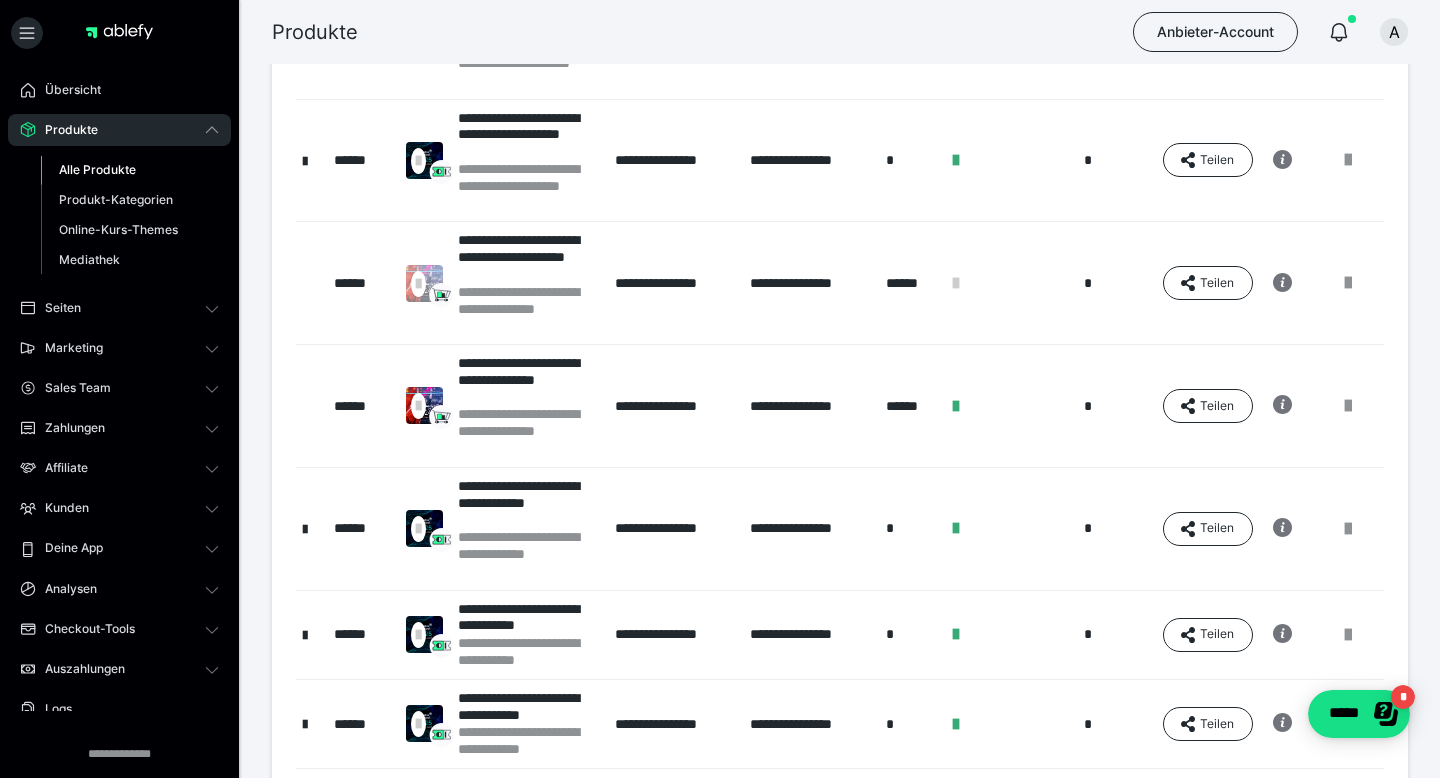 scroll, scrollTop: 598, scrollLeft: 0, axis: vertical 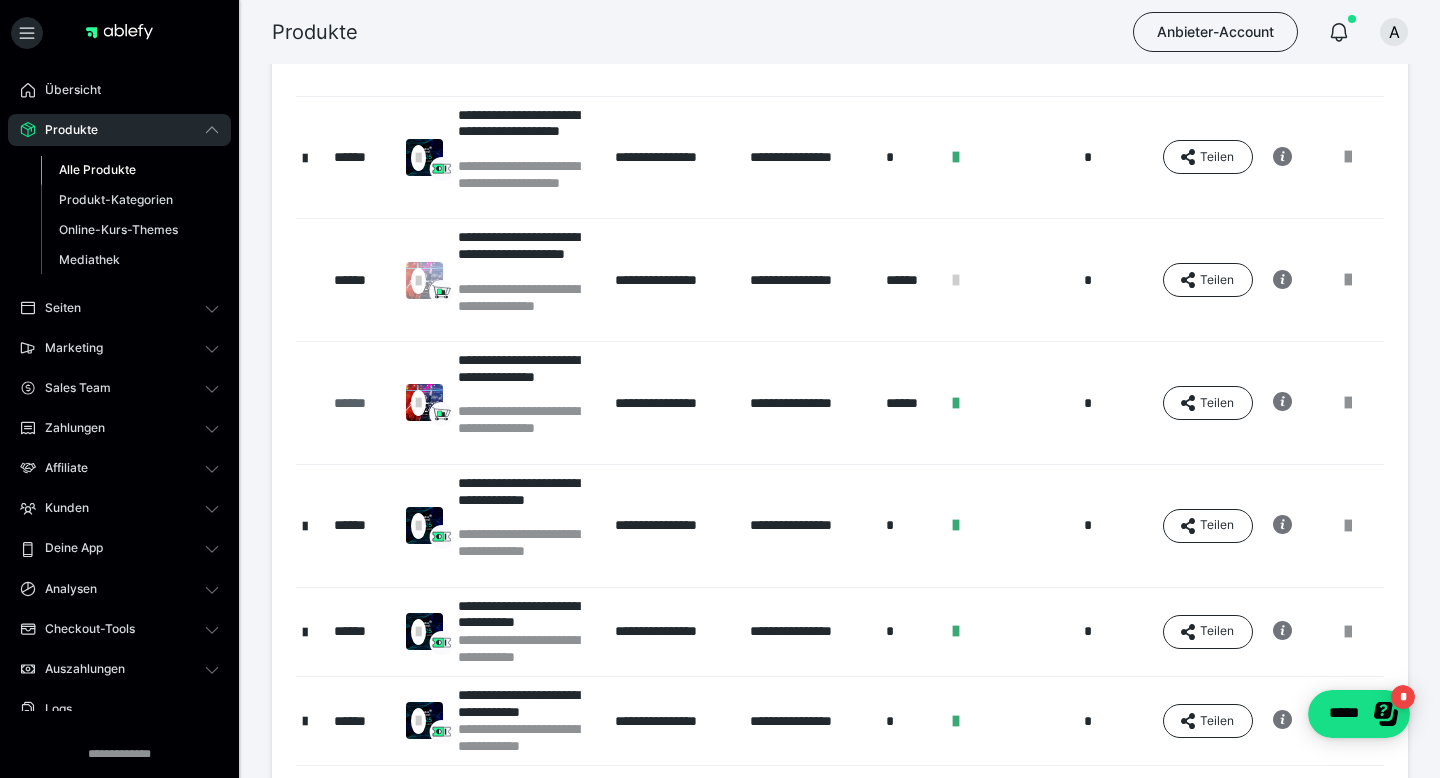 click on "******" at bounding box center [360, 403] 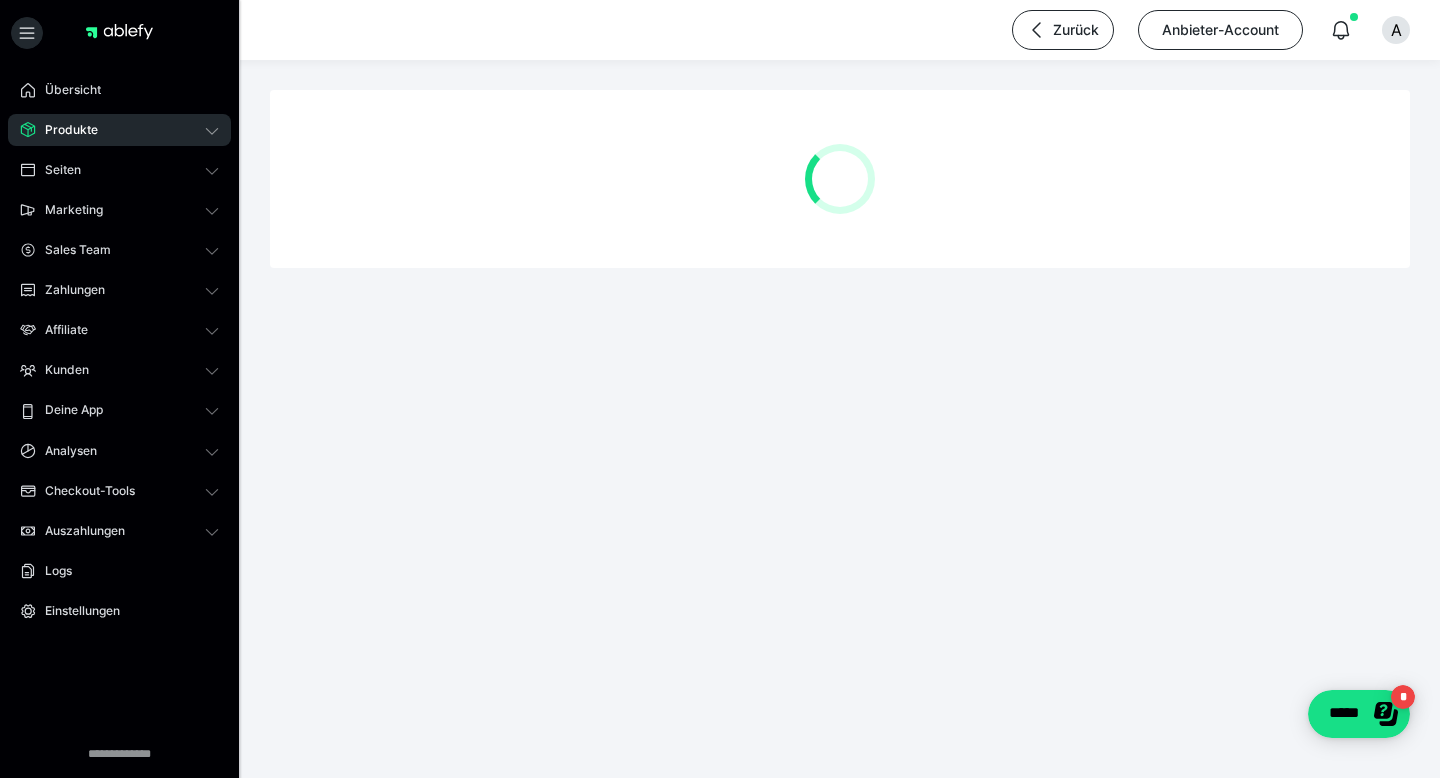 scroll, scrollTop: 0, scrollLeft: 0, axis: both 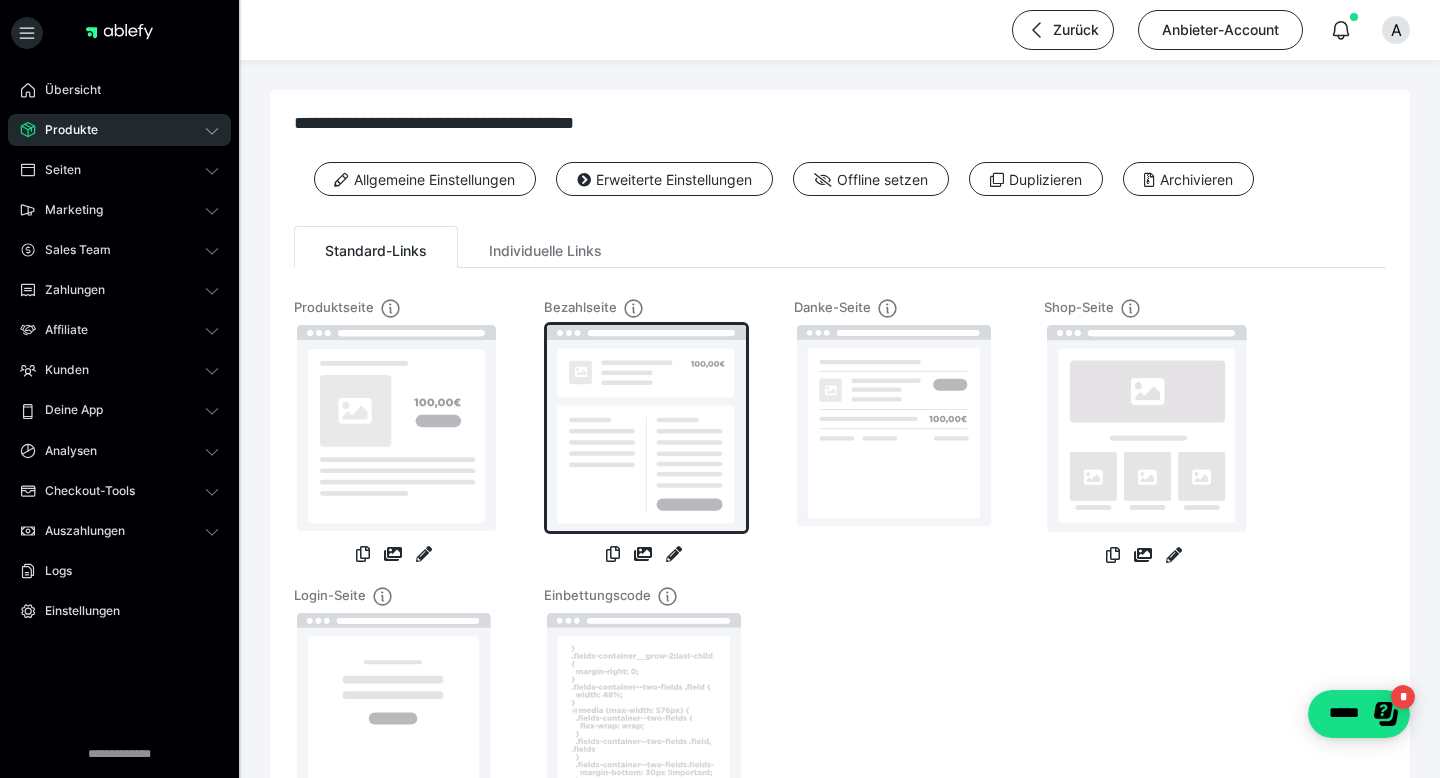 click at bounding box center (646, 428) 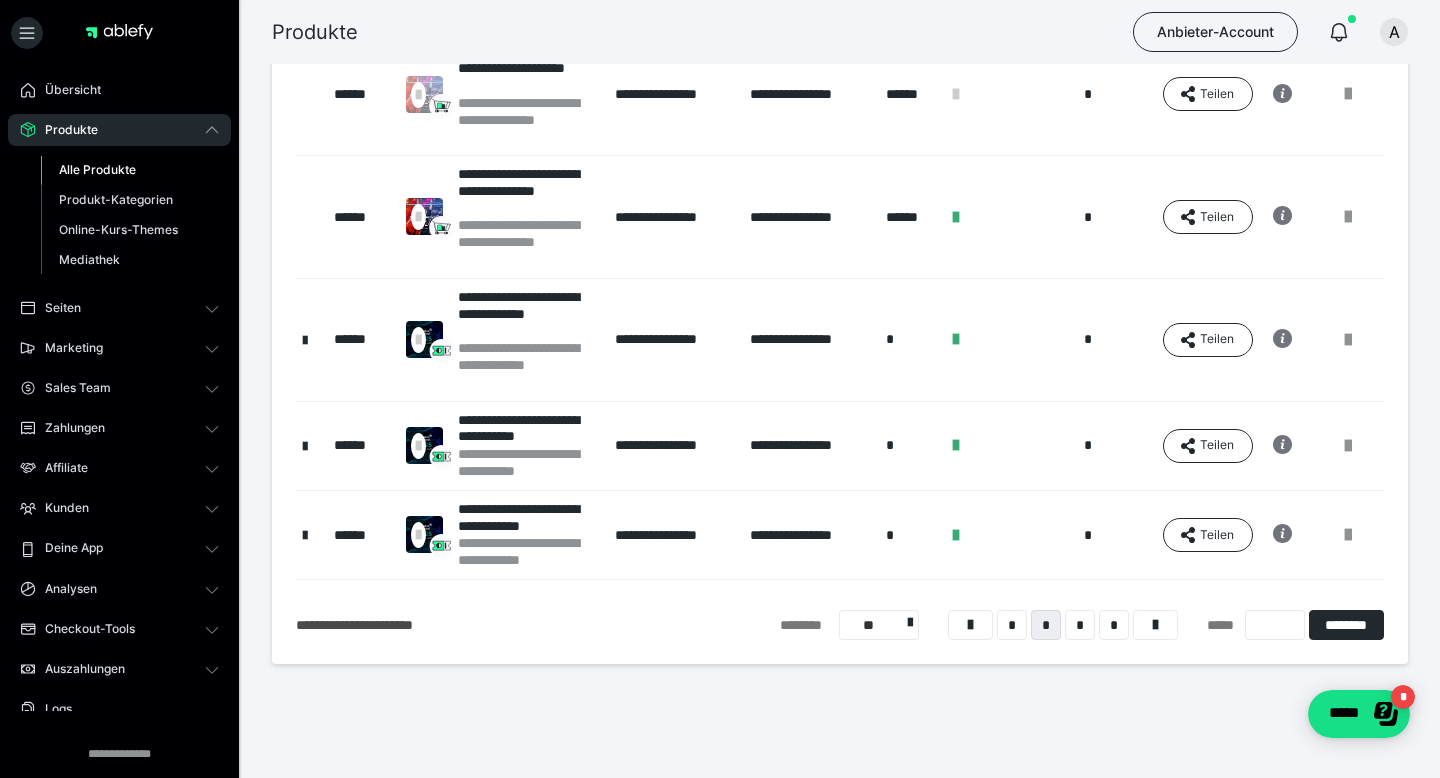 scroll, scrollTop: 794, scrollLeft: 0, axis: vertical 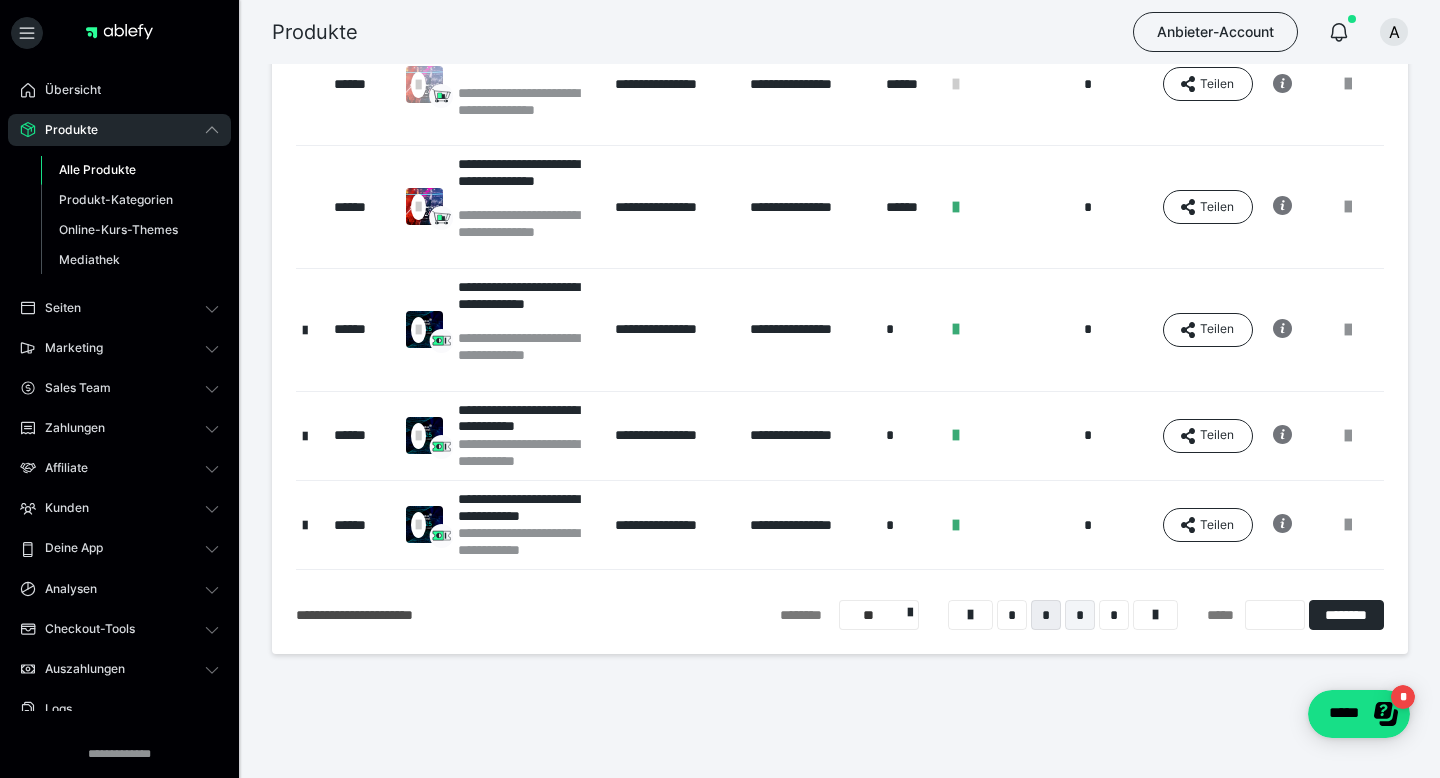 click on "*" at bounding box center (1080, 615) 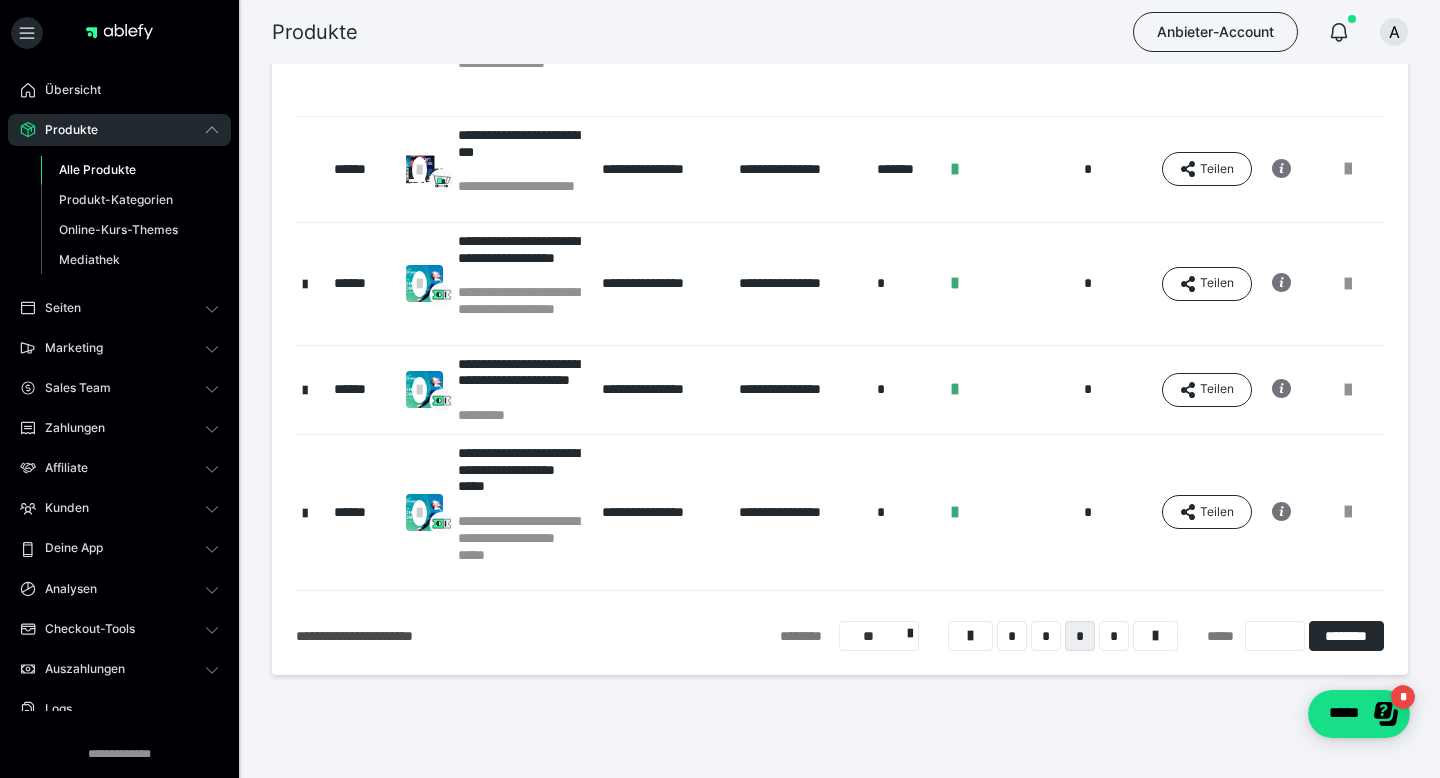 scroll, scrollTop: 1197, scrollLeft: 0, axis: vertical 